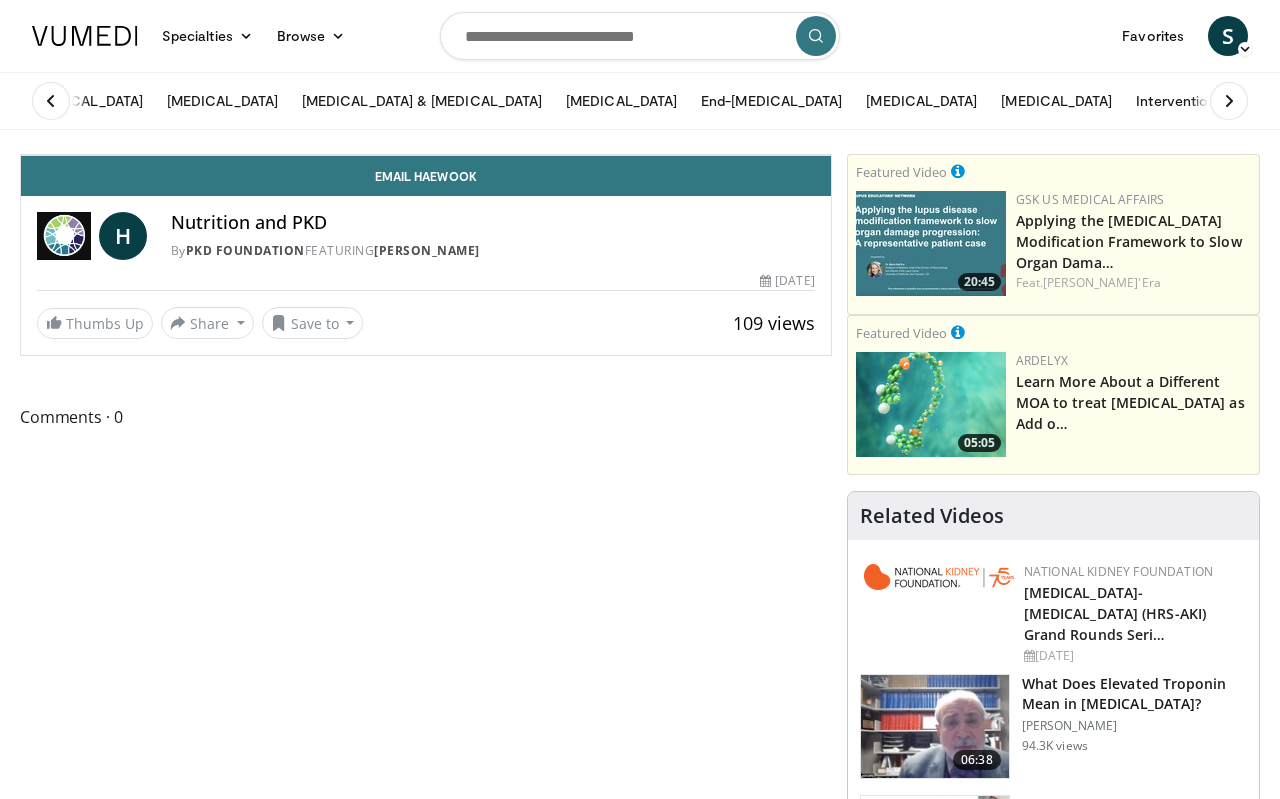 scroll, scrollTop: 0, scrollLeft: 0, axis: both 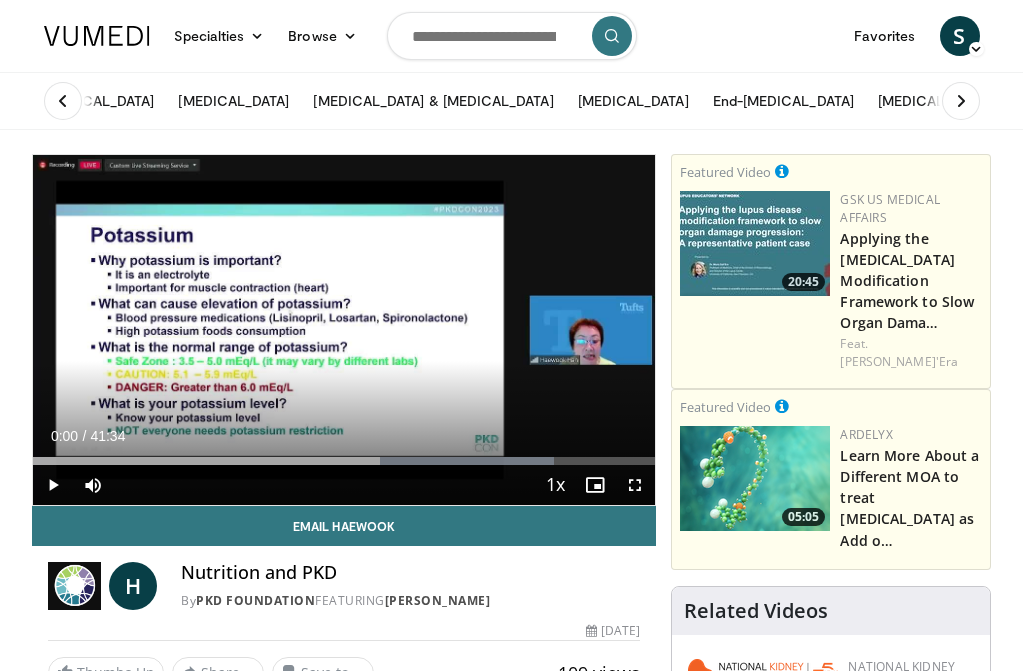 drag, startPoint x: 313, startPoint y: 461, endPoint x: 30, endPoint y: 455, distance: 283.0636 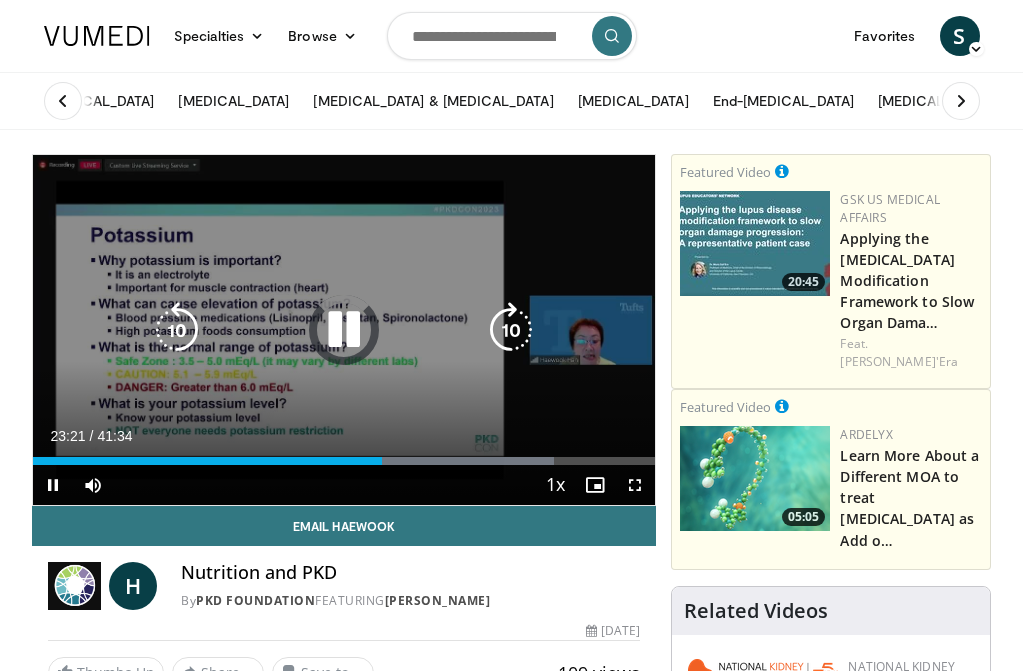 click at bounding box center (344, 330) 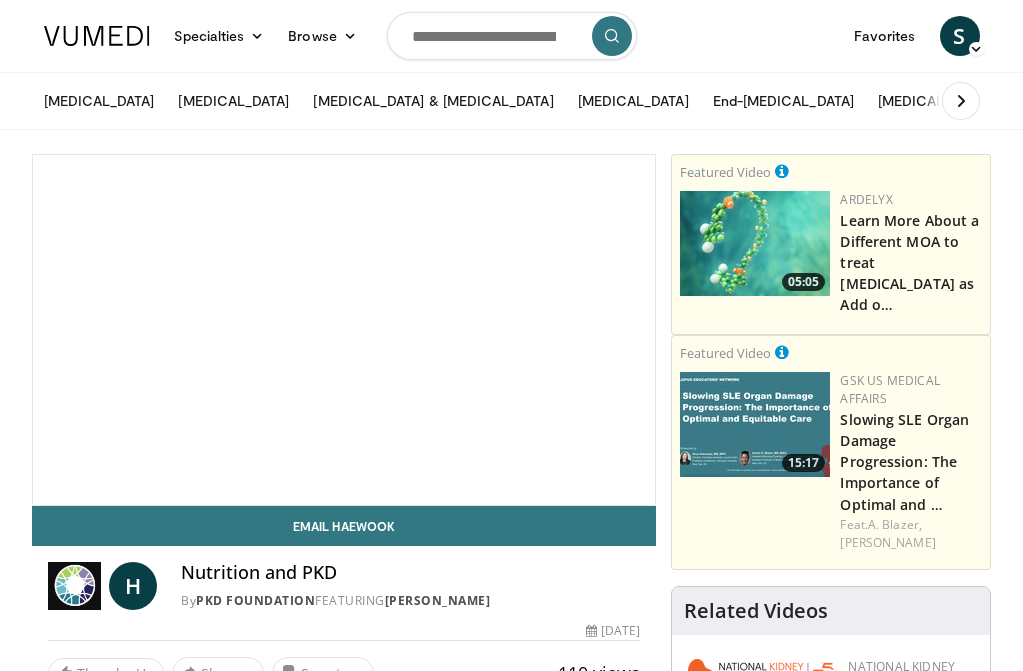 scroll, scrollTop: 0, scrollLeft: 0, axis: both 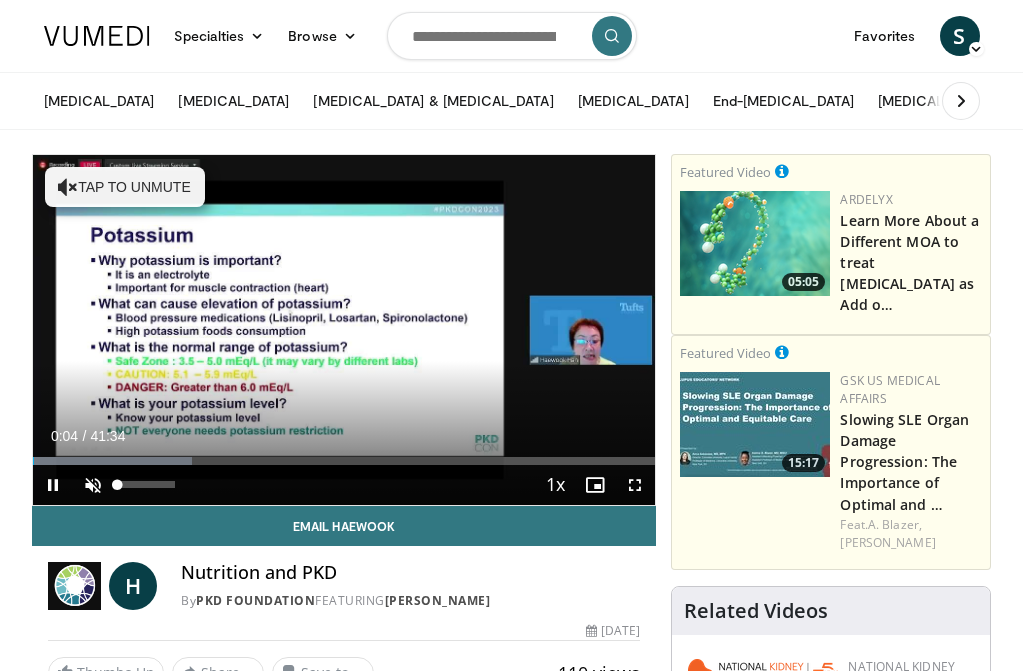 click at bounding box center [93, 485] 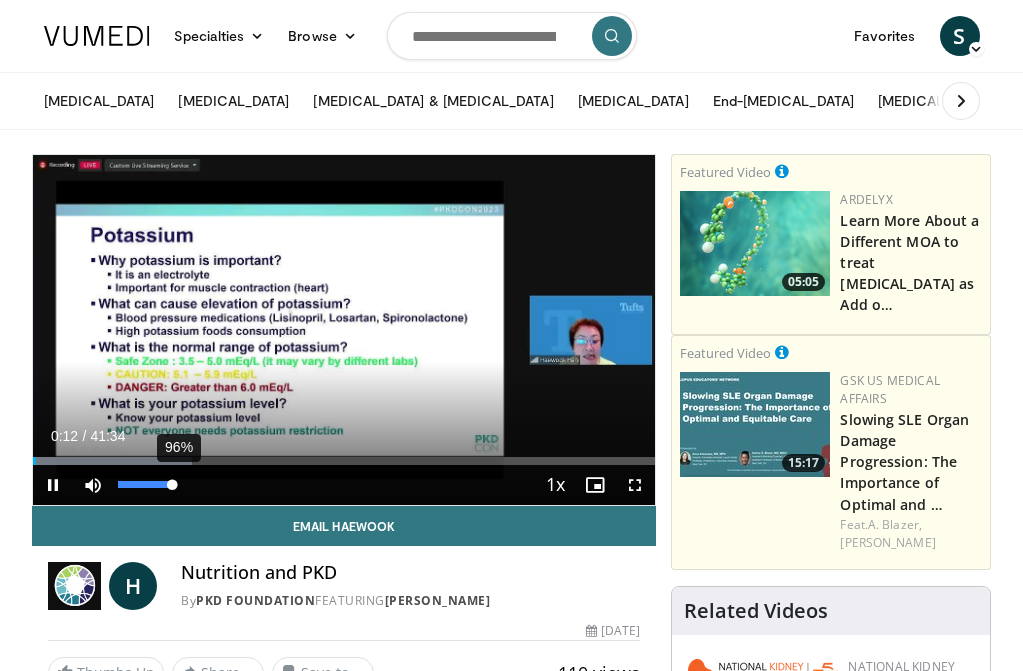 drag, startPoint x: 191, startPoint y: 465, endPoint x: 173, endPoint y: 480, distance: 23.43075 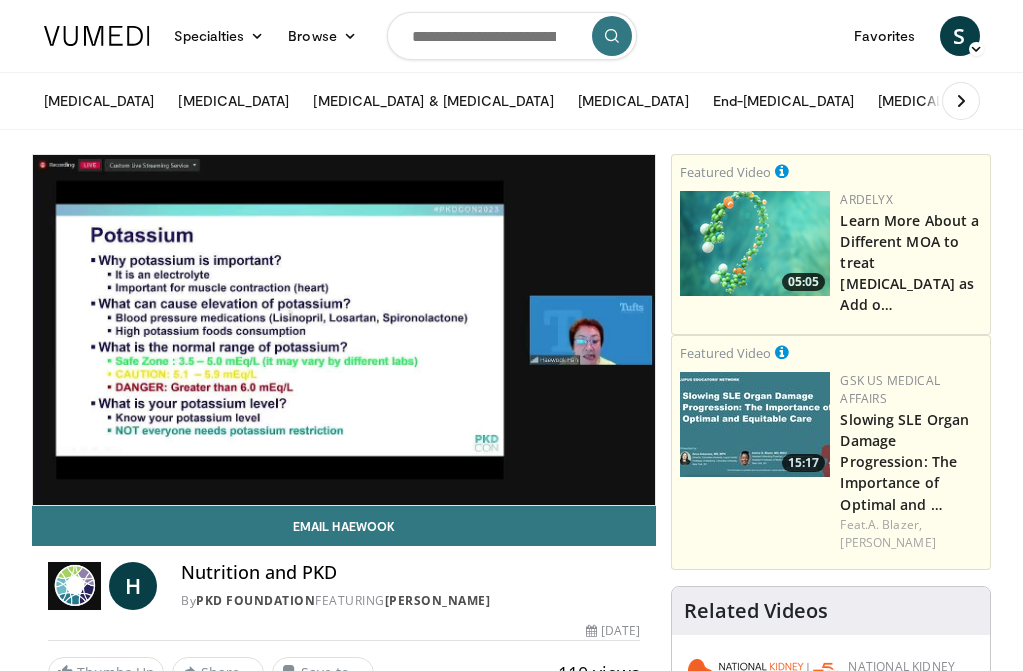 click on "Current Time  0:16 / Duration  41:34 Pause Skip Backward Skip Forward Mute 96% Loaded :  25.66% 00:16 11:08 Stream Type  LIVE Seek to live, currently behind live LIVE   1x Playback Rate 0.5x 0.75x 1x , selected 1.25x 1.5x 1.75x 2x Chapters Chapters Descriptions descriptions off , selected Captions captions off , selected Audio Track en (Main) , selected Fullscreen Enable picture-in-picture mode" at bounding box center [344, 525] 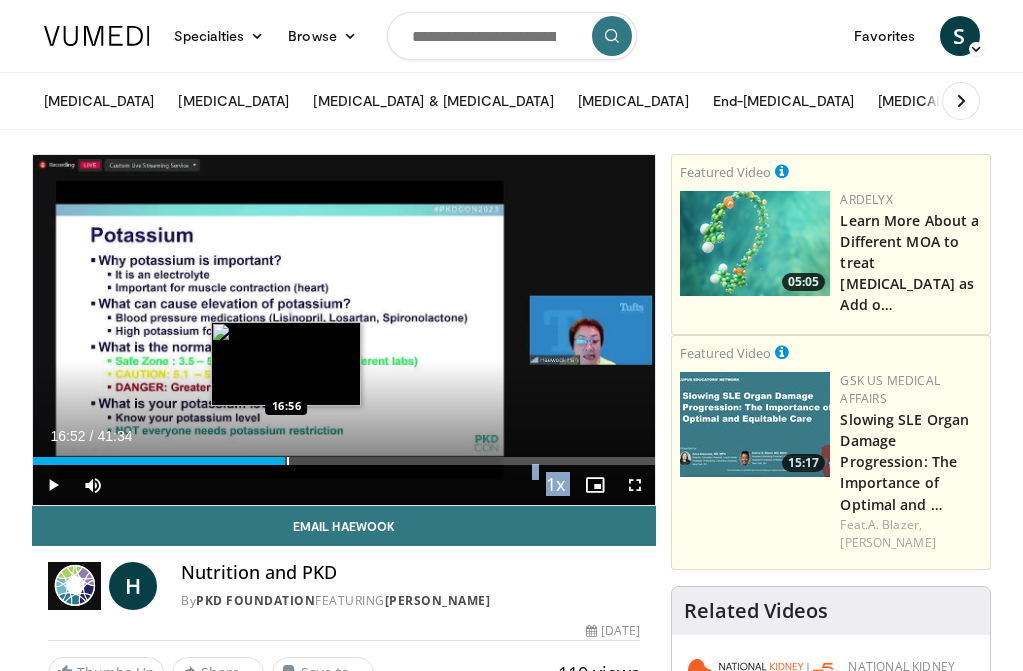 drag, startPoint x: 193, startPoint y: 463, endPoint x: 285, endPoint y: 450, distance: 92.91394 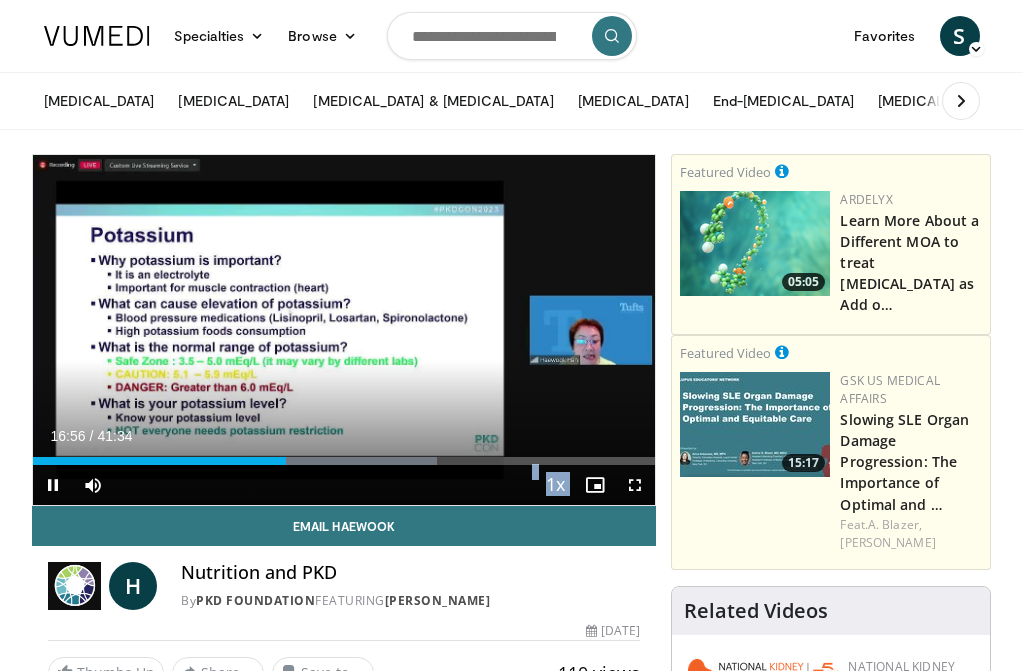 click at bounding box center (53, 485) 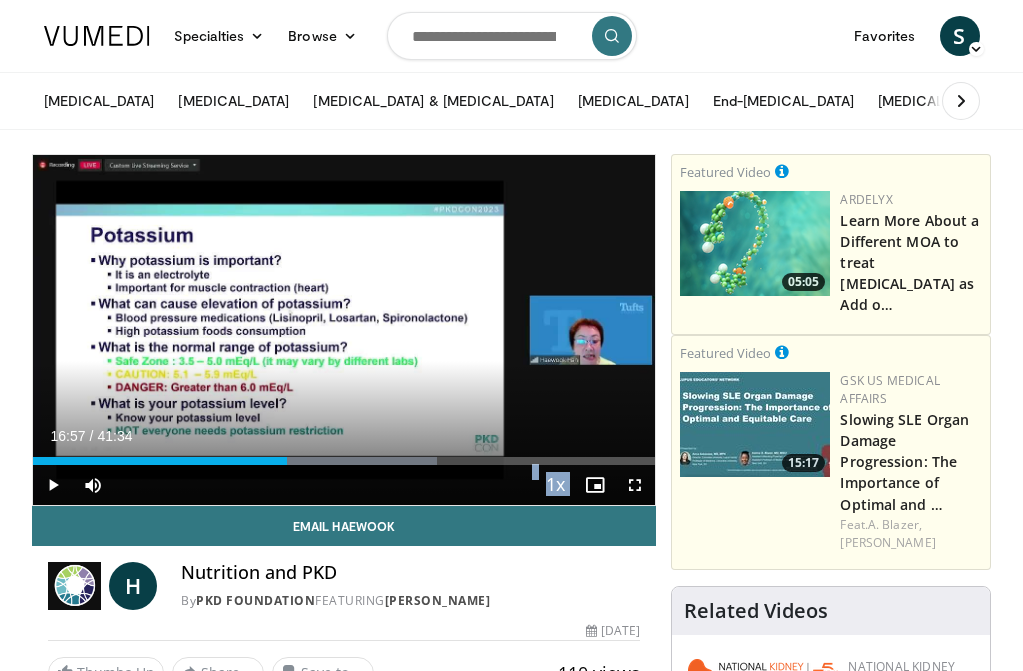 click at bounding box center [635, 485] 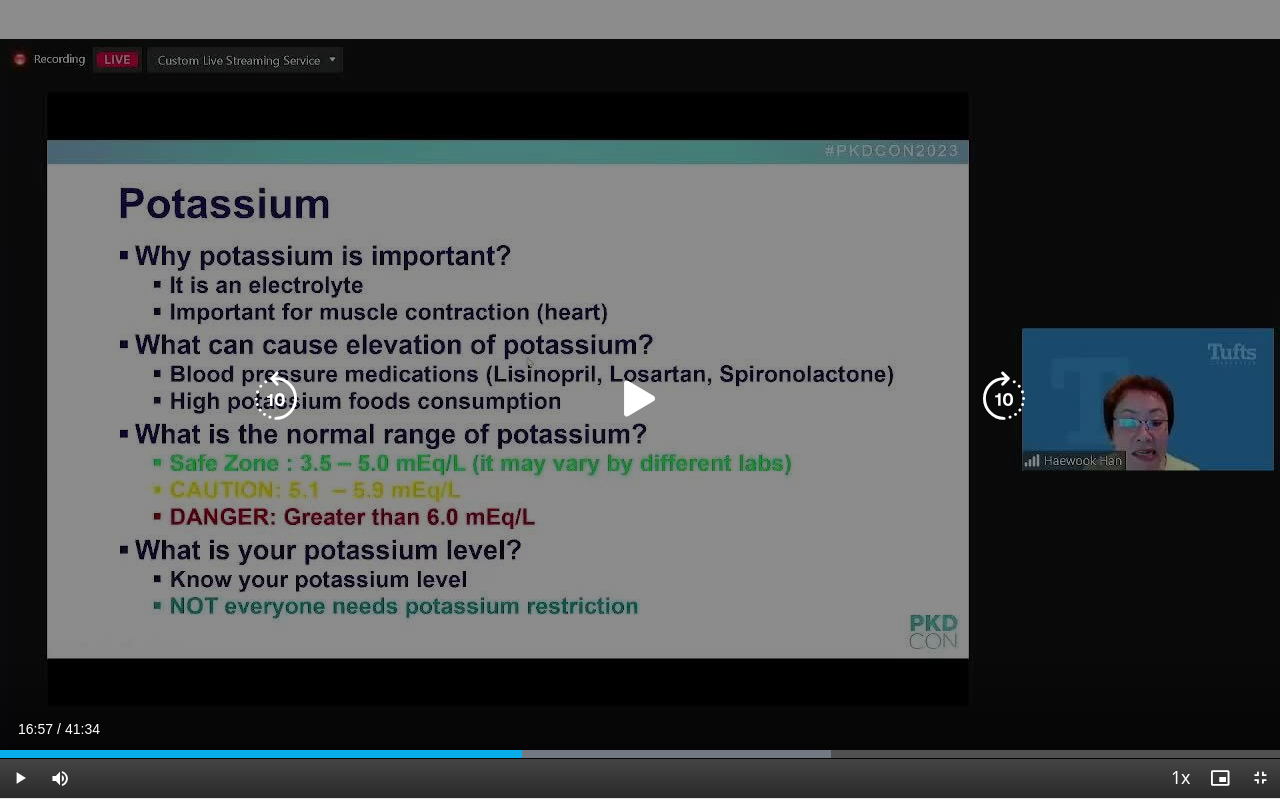 click on "10 seconds
Tap to unmute" at bounding box center [640, 399] 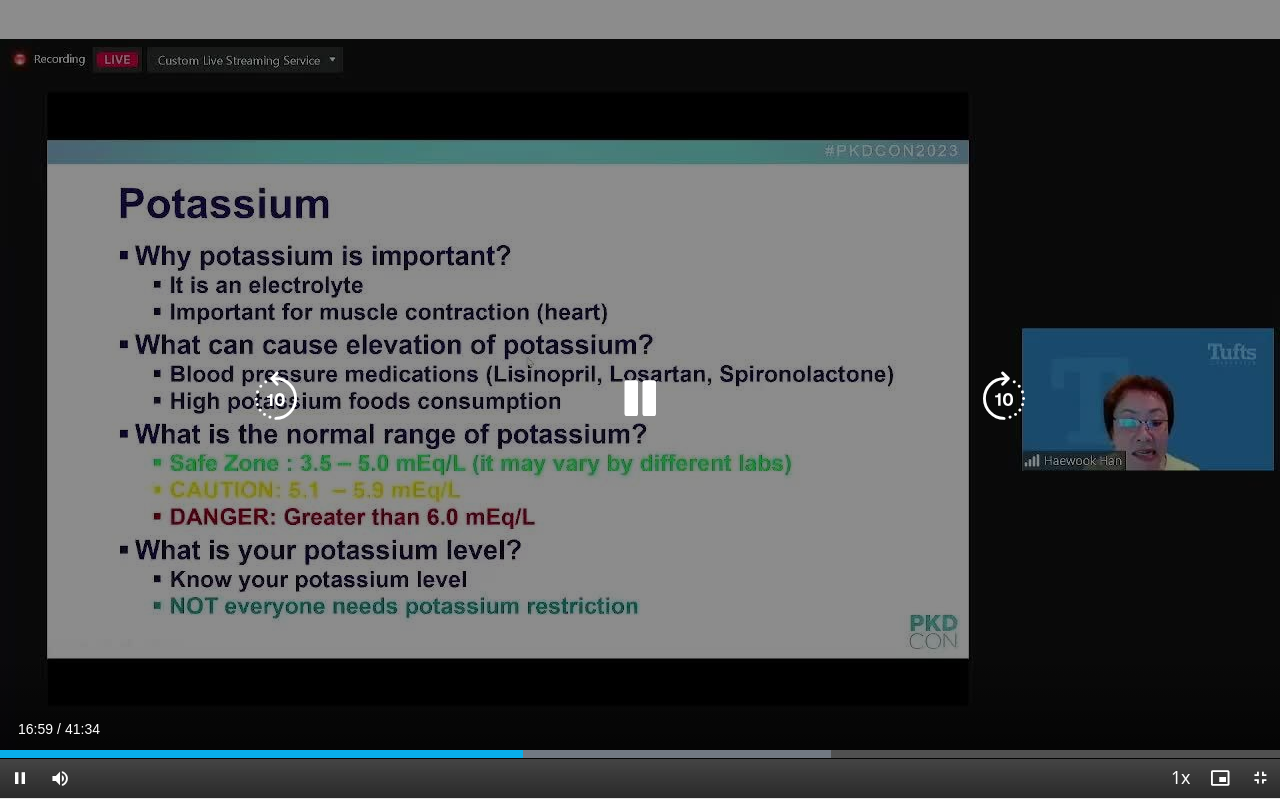 click on "10 seconds
Tap to unmute" at bounding box center [640, 399] 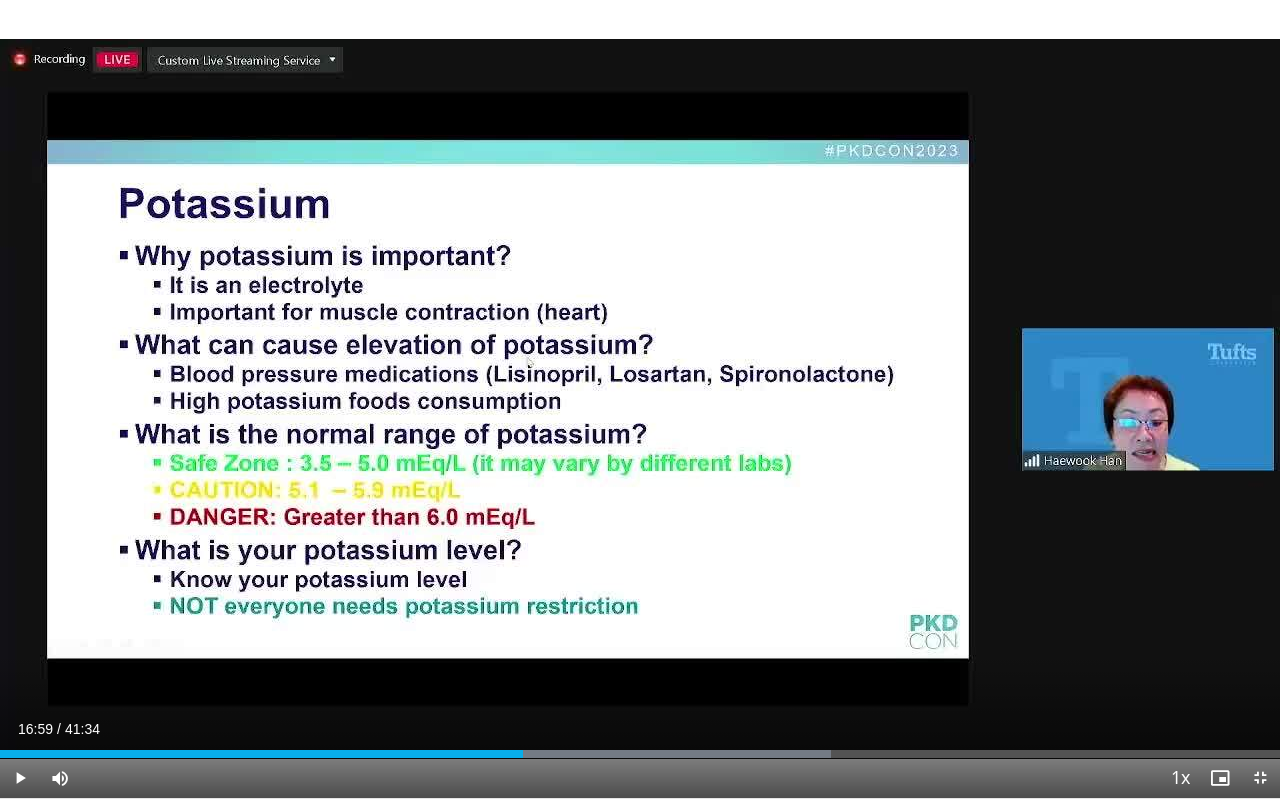 click at bounding box center [20, 778] 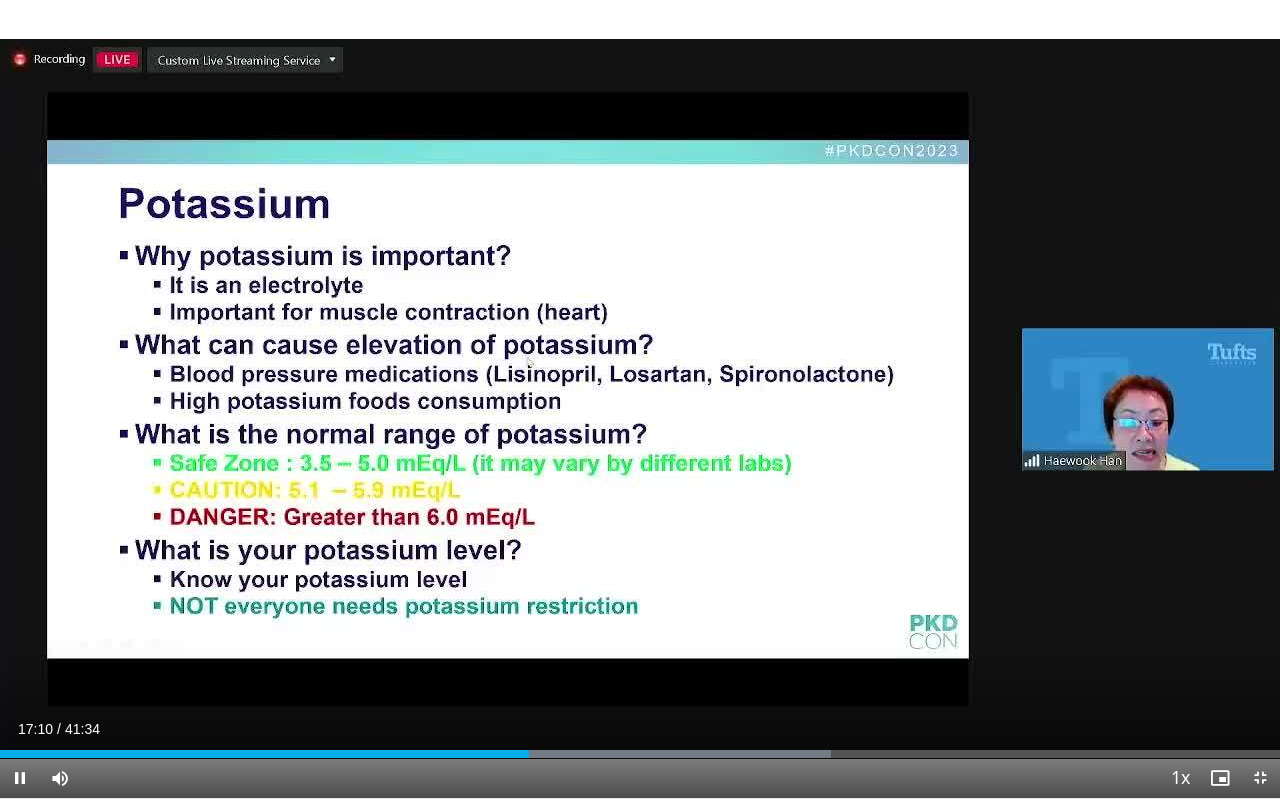 click at bounding box center [20, 778] 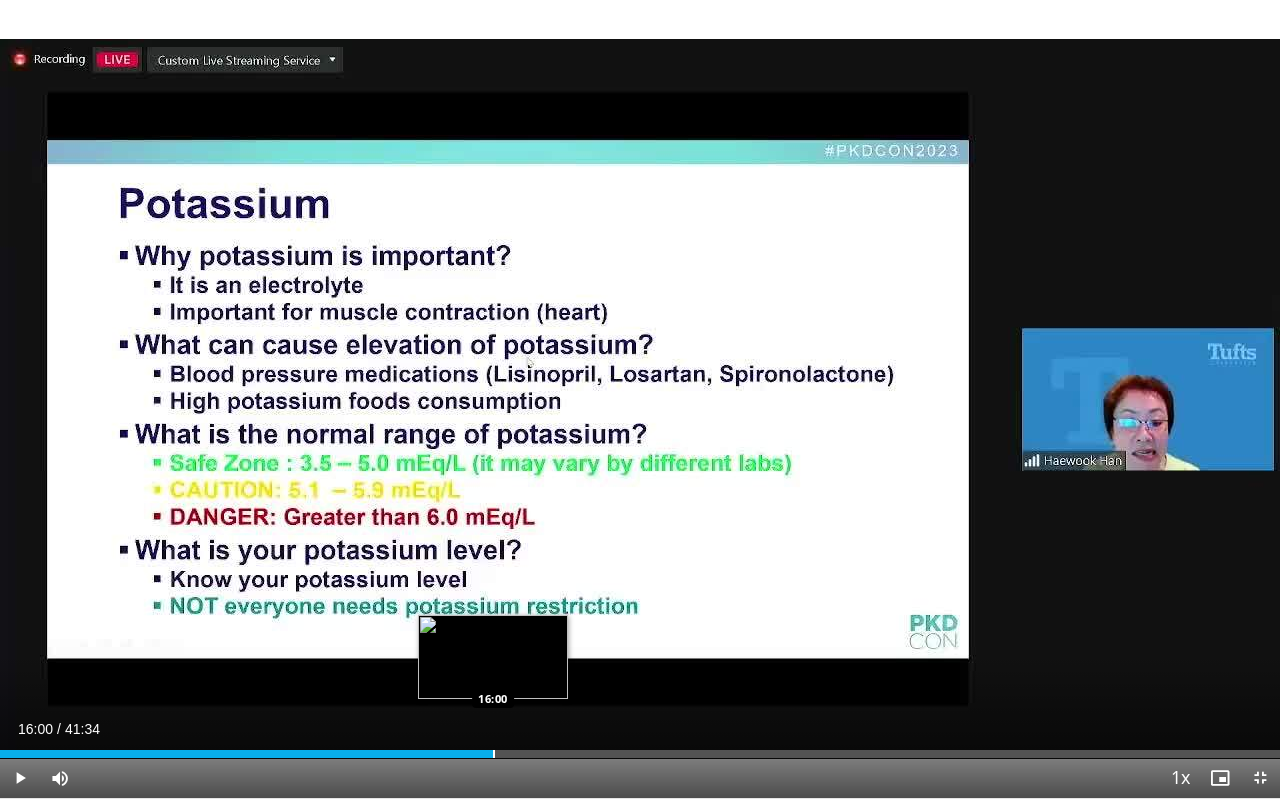 drag, startPoint x: 531, startPoint y: 755, endPoint x: 493, endPoint y: 754, distance: 38.013157 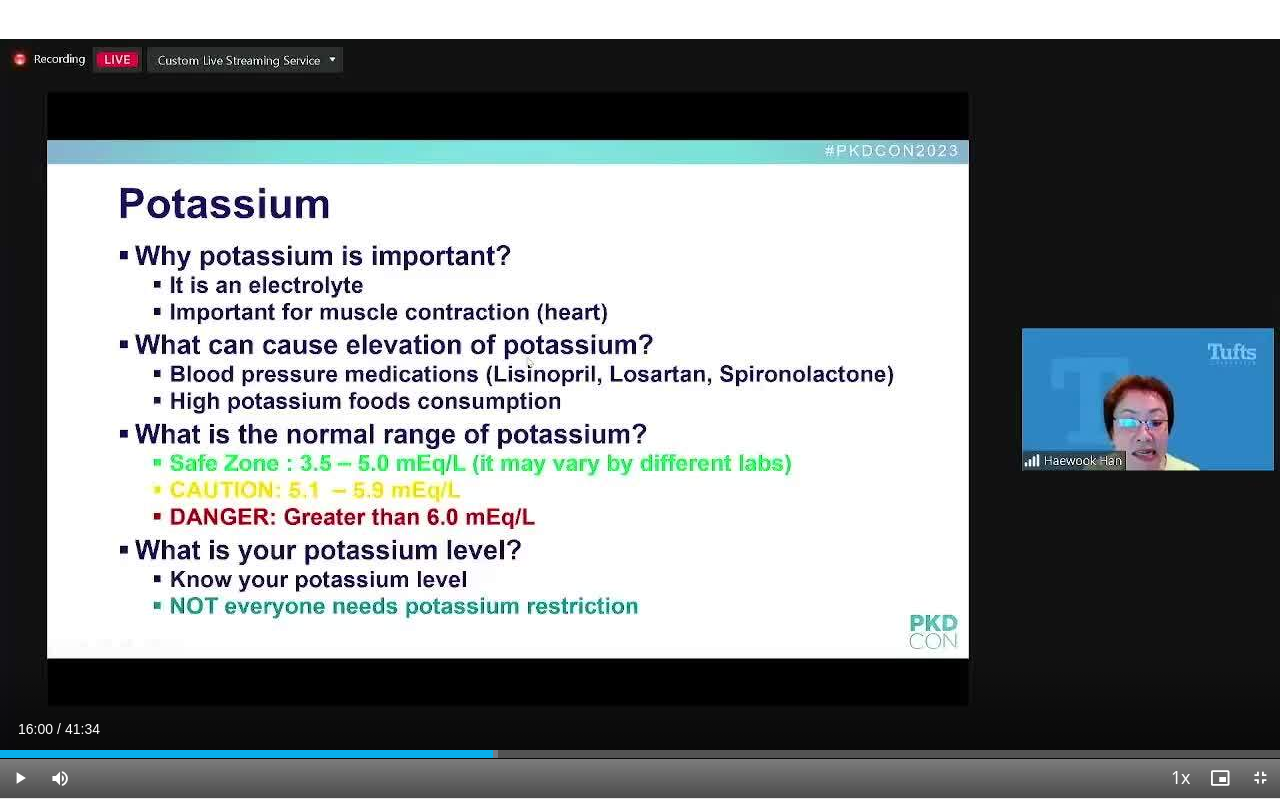 click at bounding box center (20, 778) 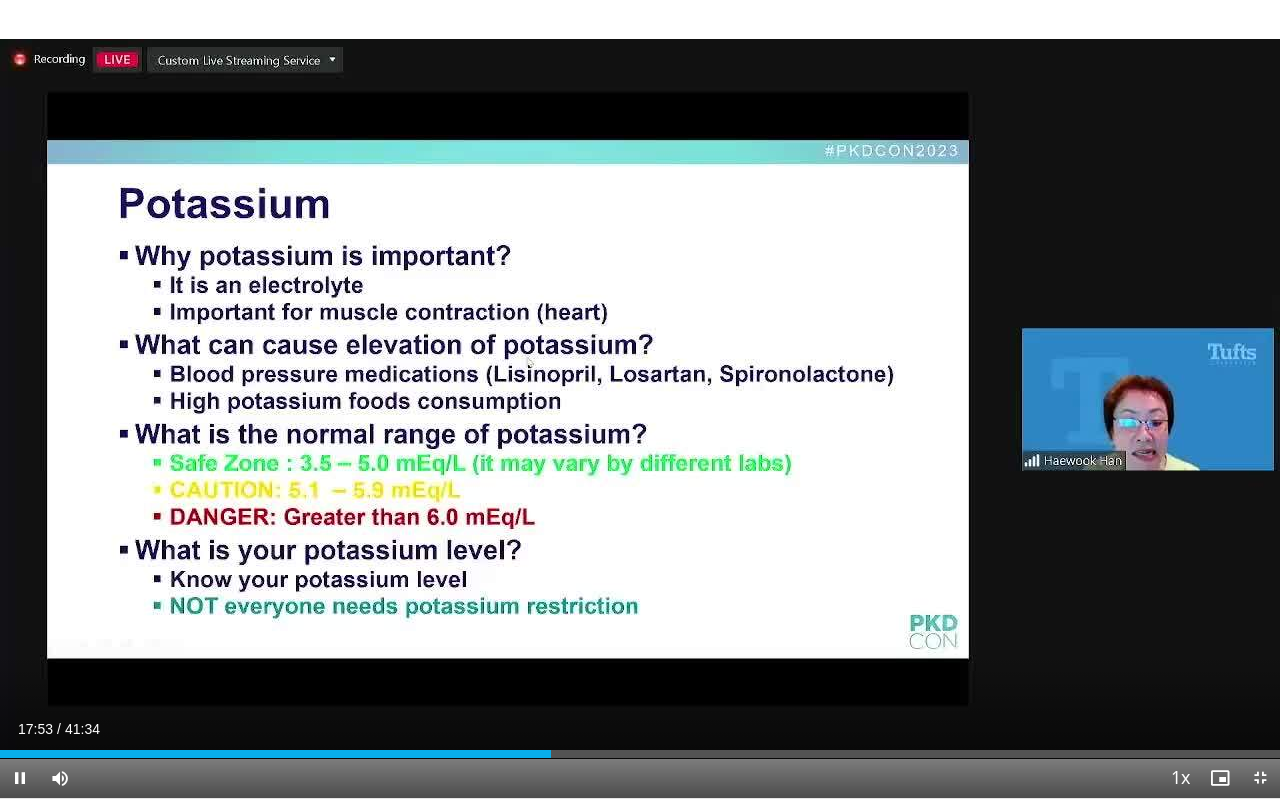 click on "**********" at bounding box center (640, 399) 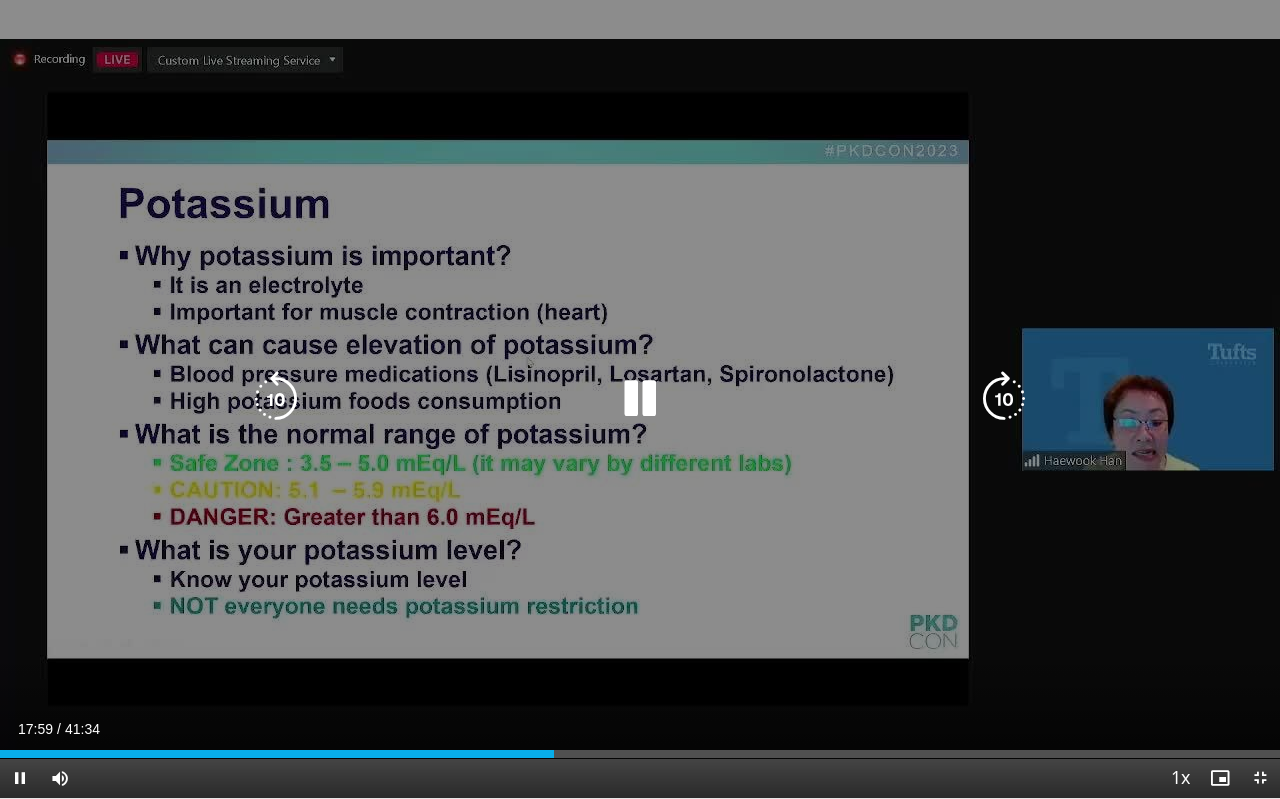 click at bounding box center (640, 399) 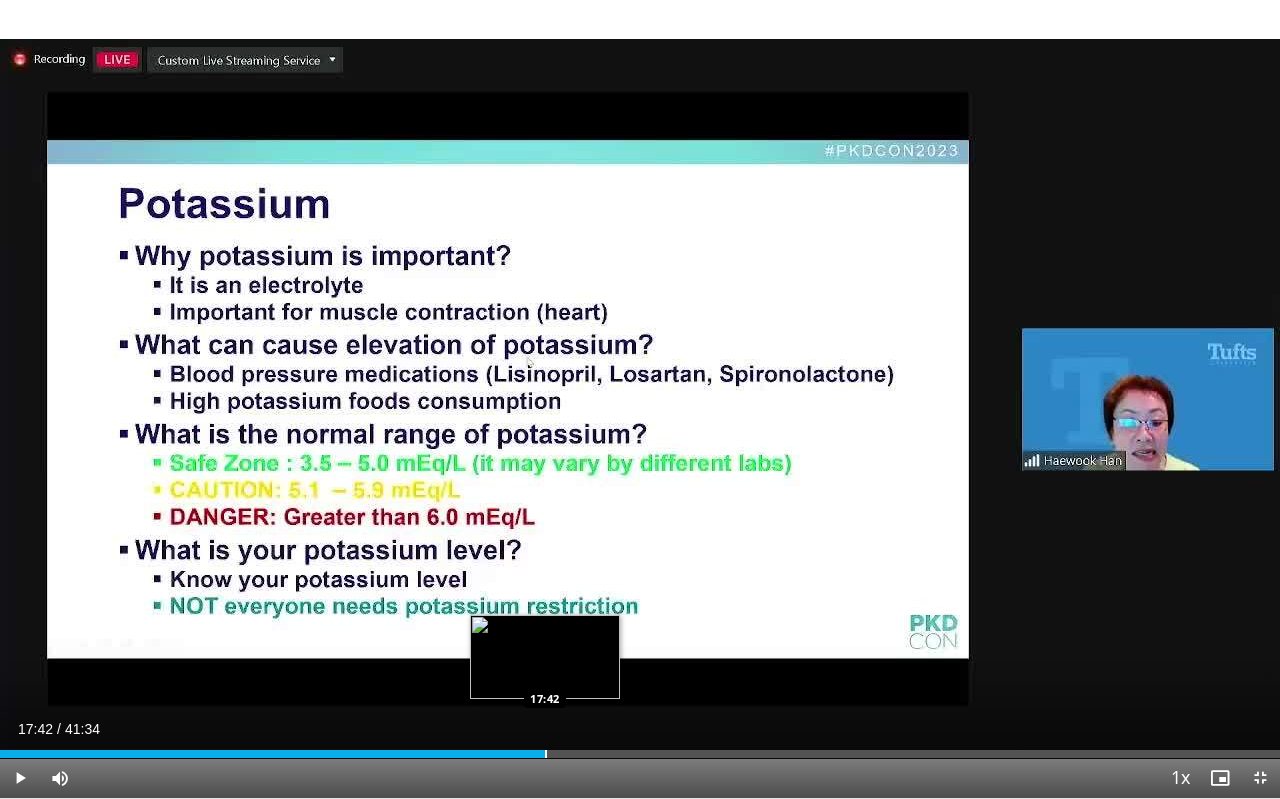 click at bounding box center [546, 754] 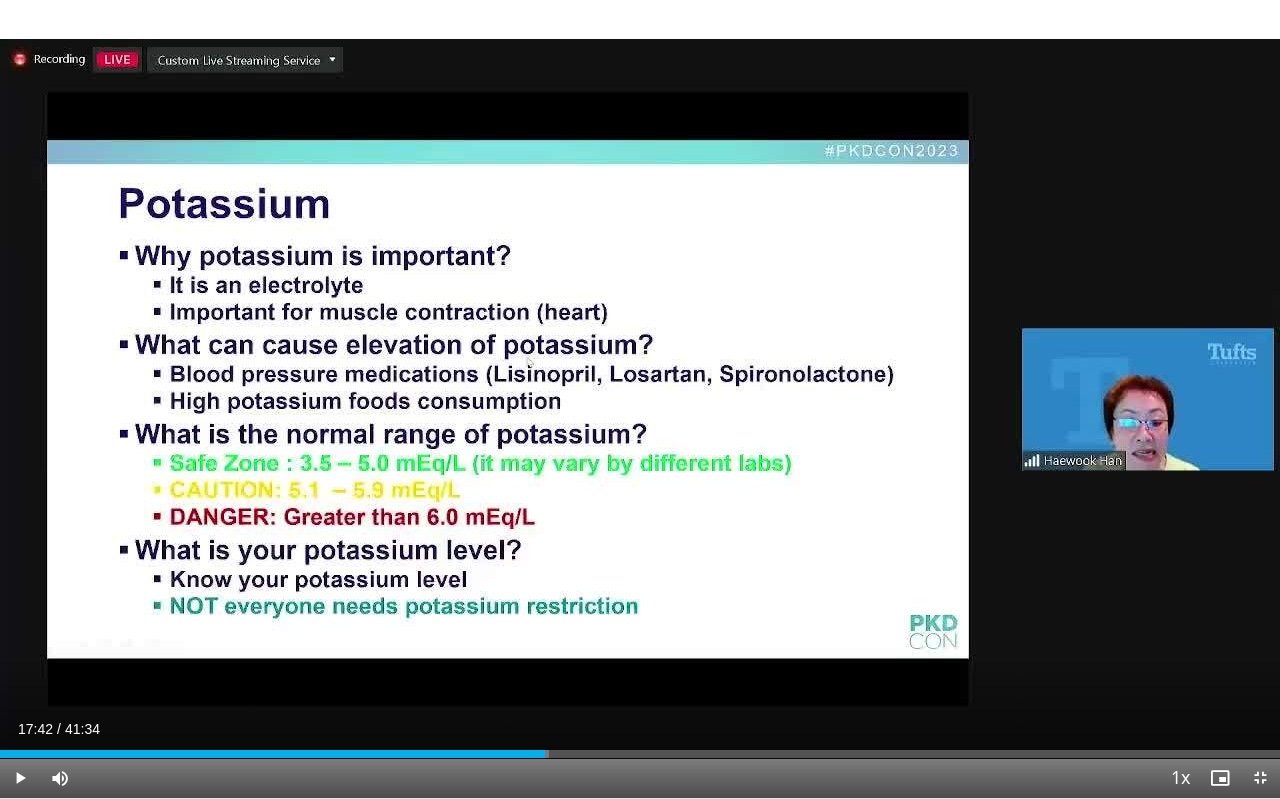 click at bounding box center (20, 778) 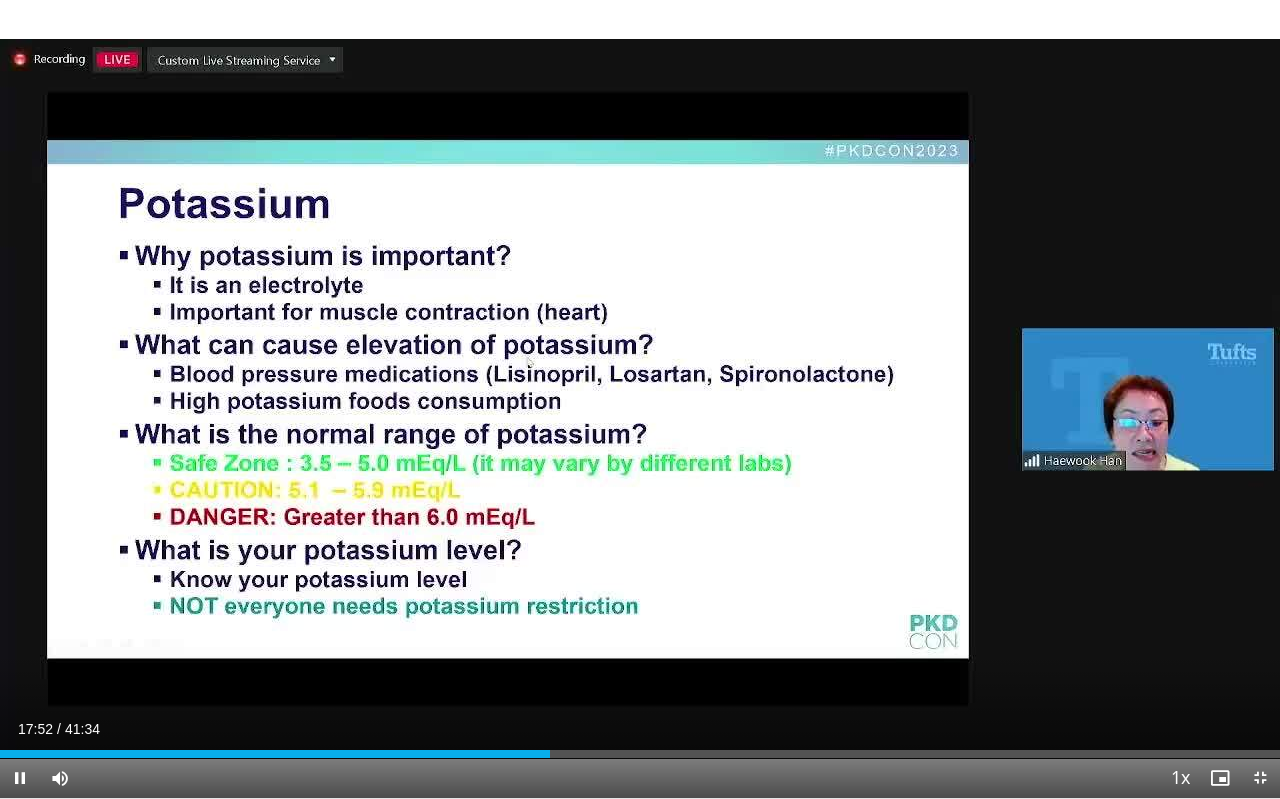 click on "**********" at bounding box center [640, 399] 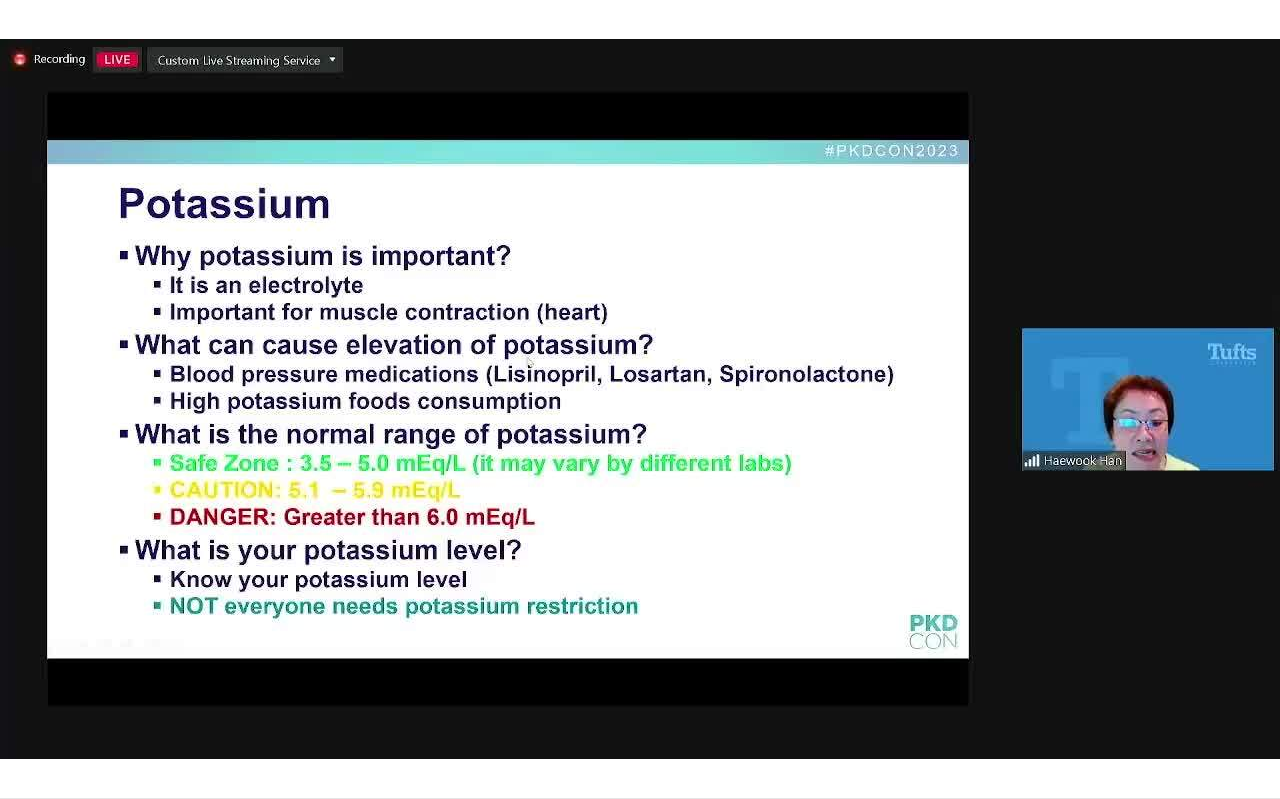 click on "**********" at bounding box center [640, 399] 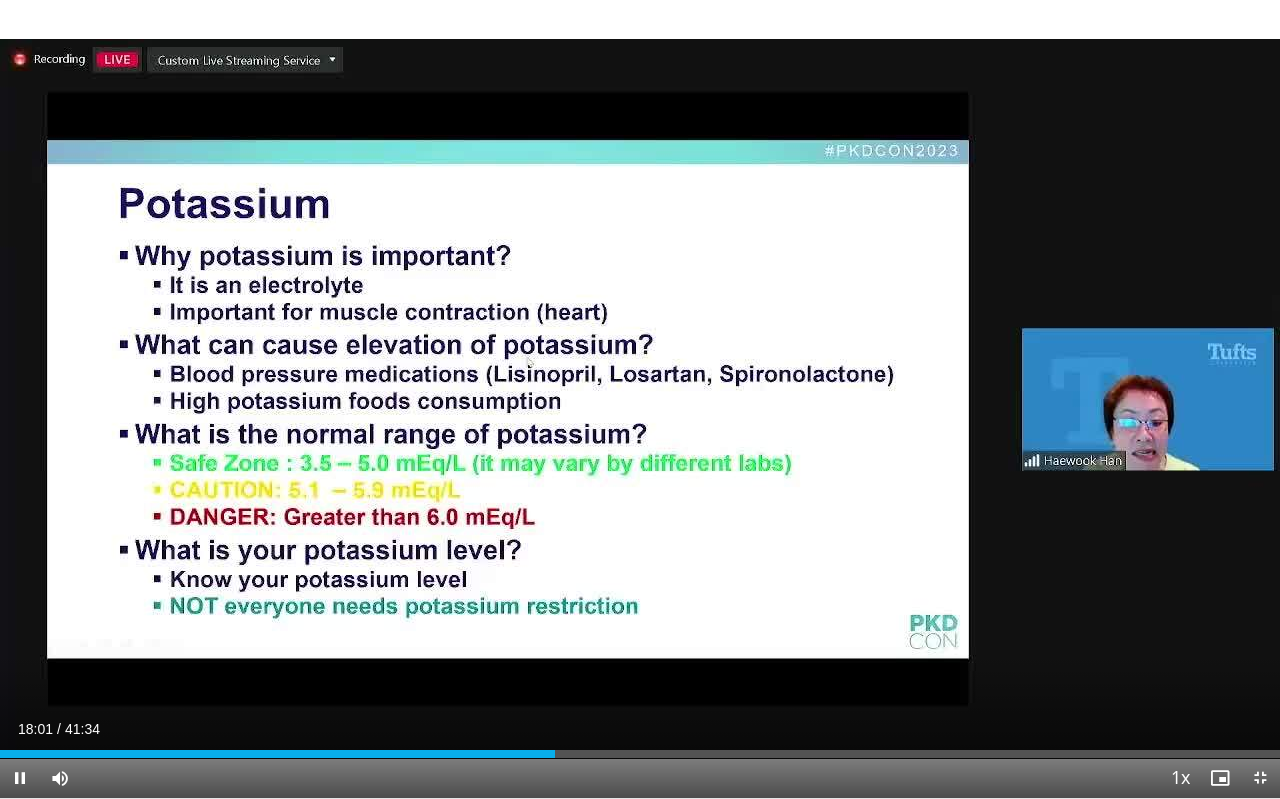 click on "**********" at bounding box center [640, 399] 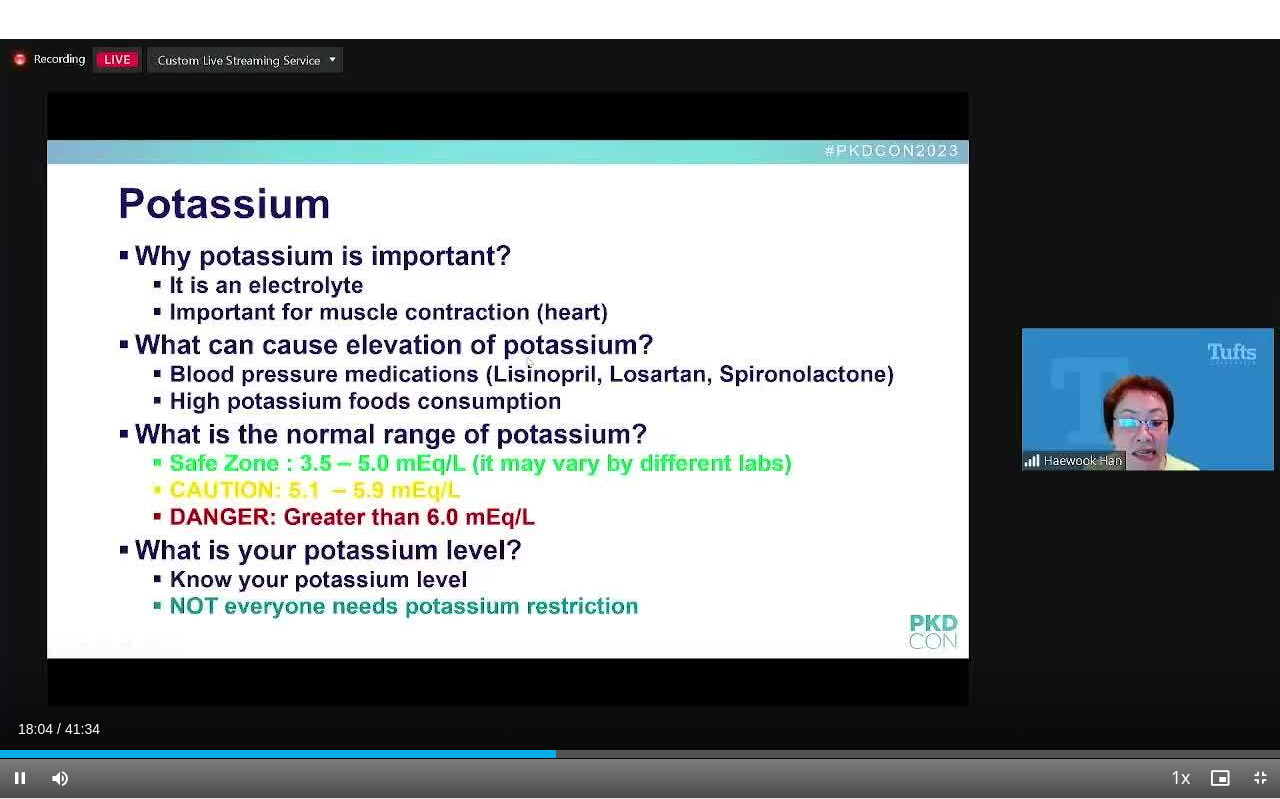 click at bounding box center (20, 778) 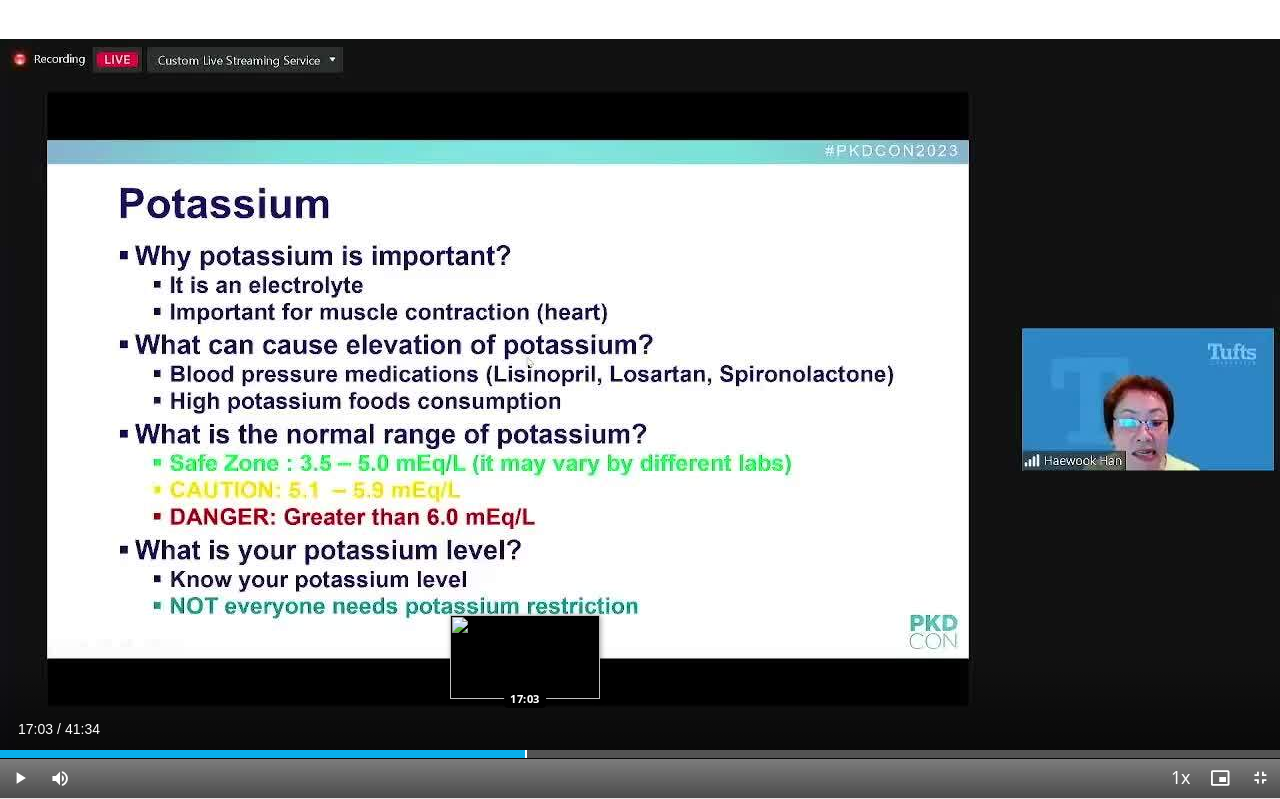 drag, startPoint x: 556, startPoint y: 749, endPoint x: 524, endPoint y: 751, distance: 32.06244 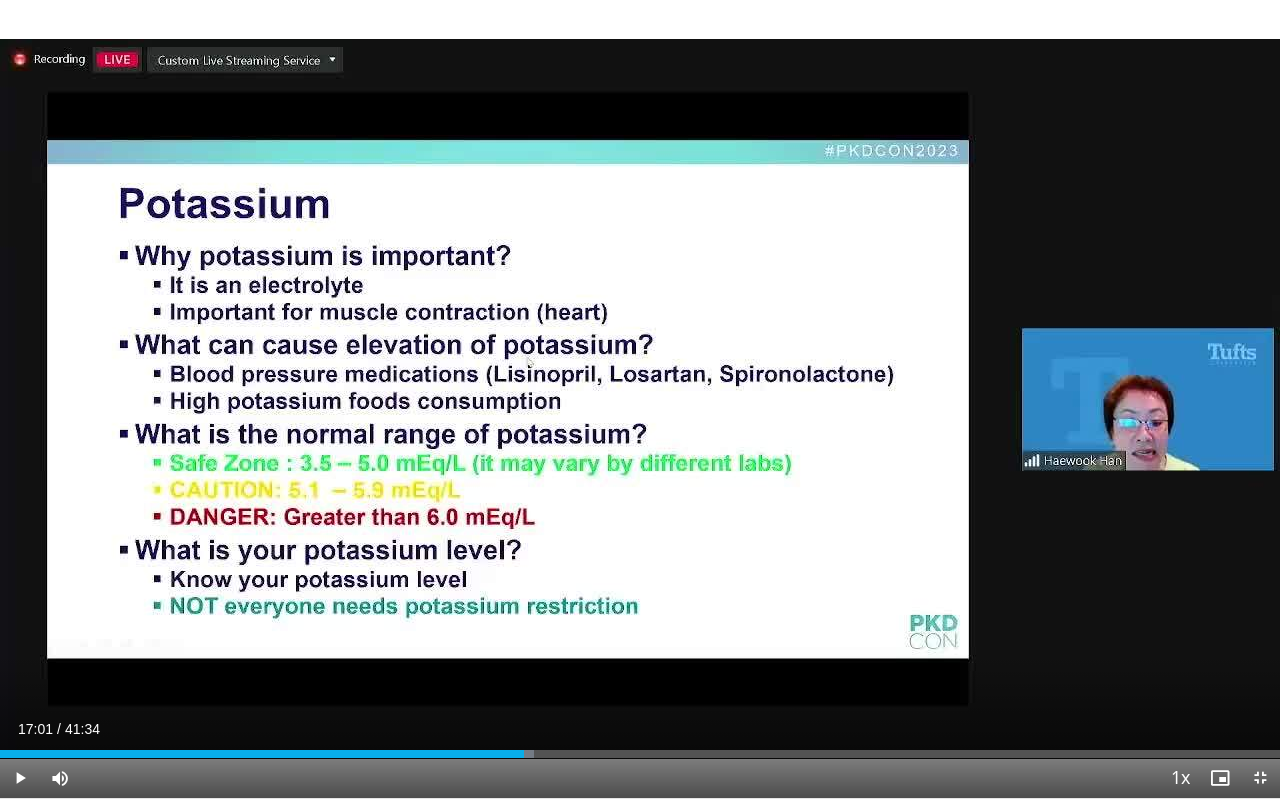 click on "10 seconds
Tap to unmute" at bounding box center [640, 399] 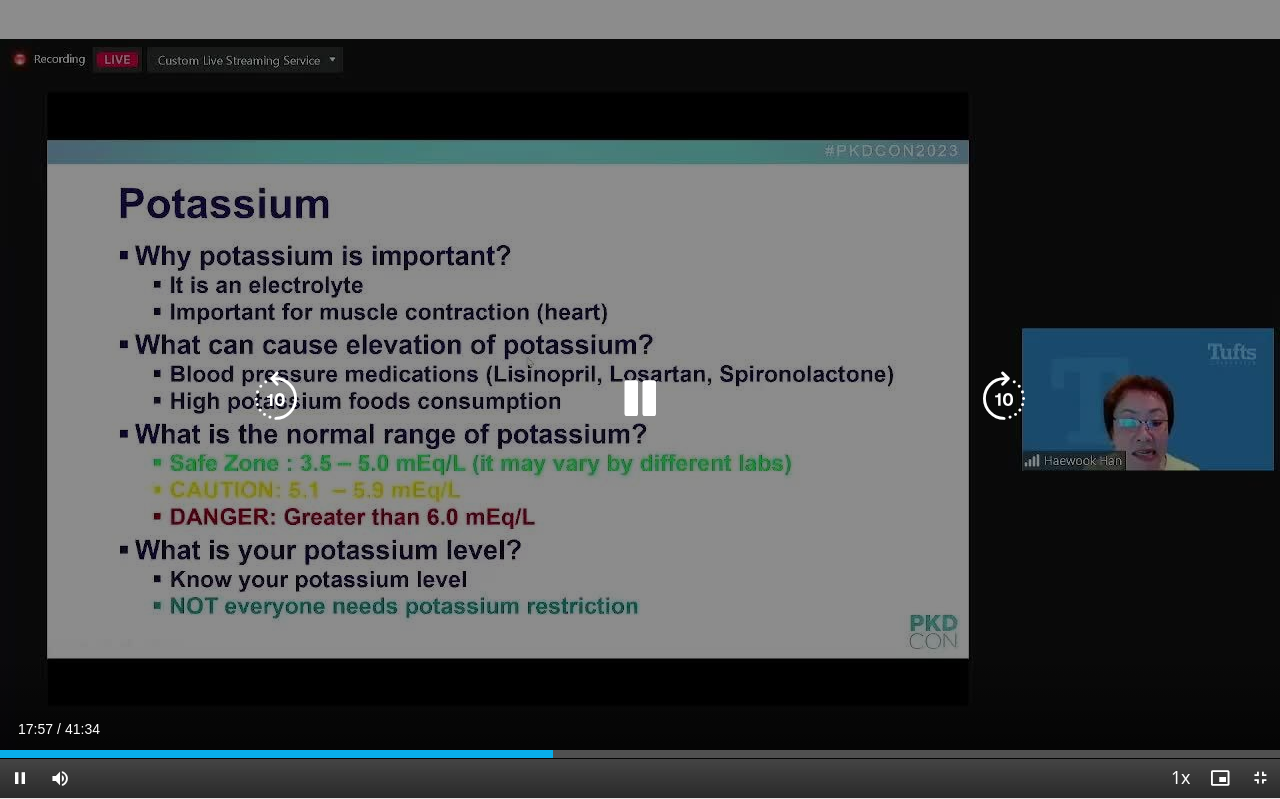 click on "10 seconds
Tap to unmute" at bounding box center (640, 399) 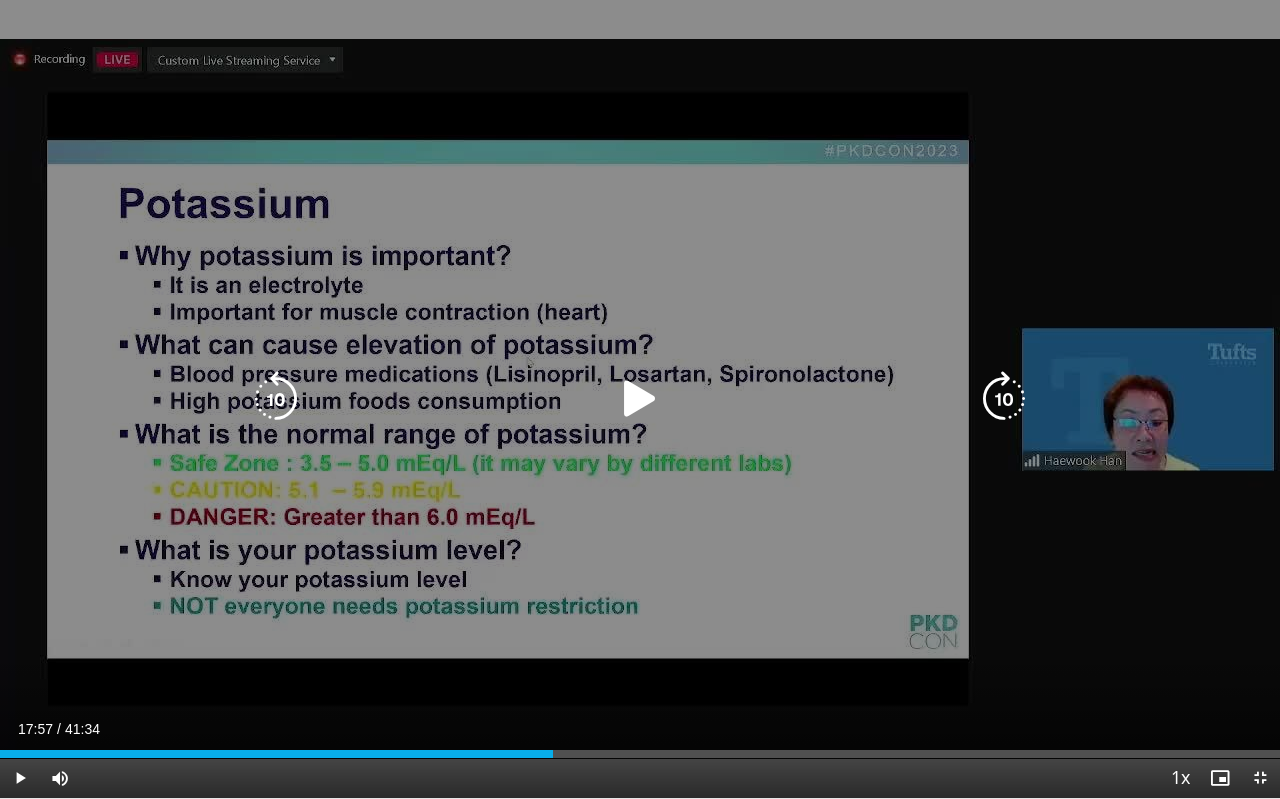 click on "10 seconds
Tap to unmute" at bounding box center [640, 399] 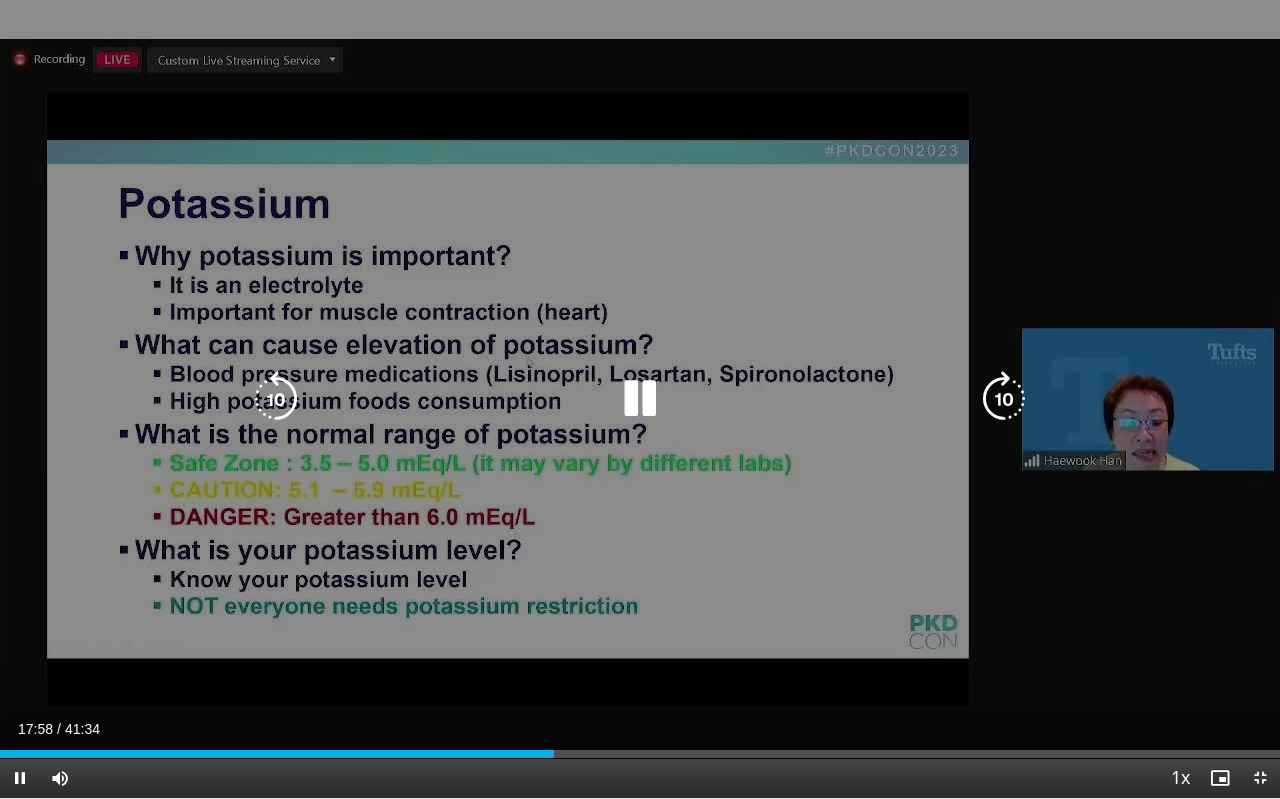 click on "10 seconds
Tap to unmute" at bounding box center [640, 399] 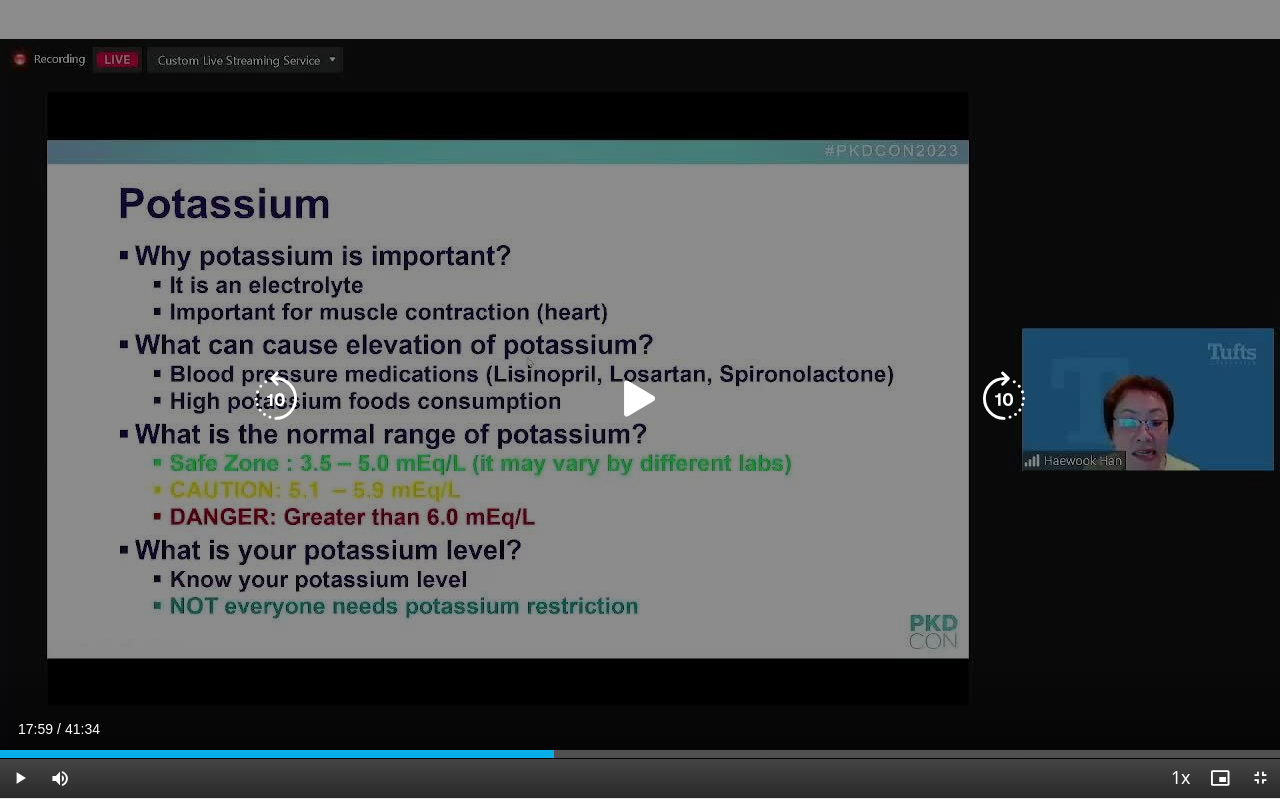 click on "10 seconds
Tap to unmute" at bounding box center [640, 399] 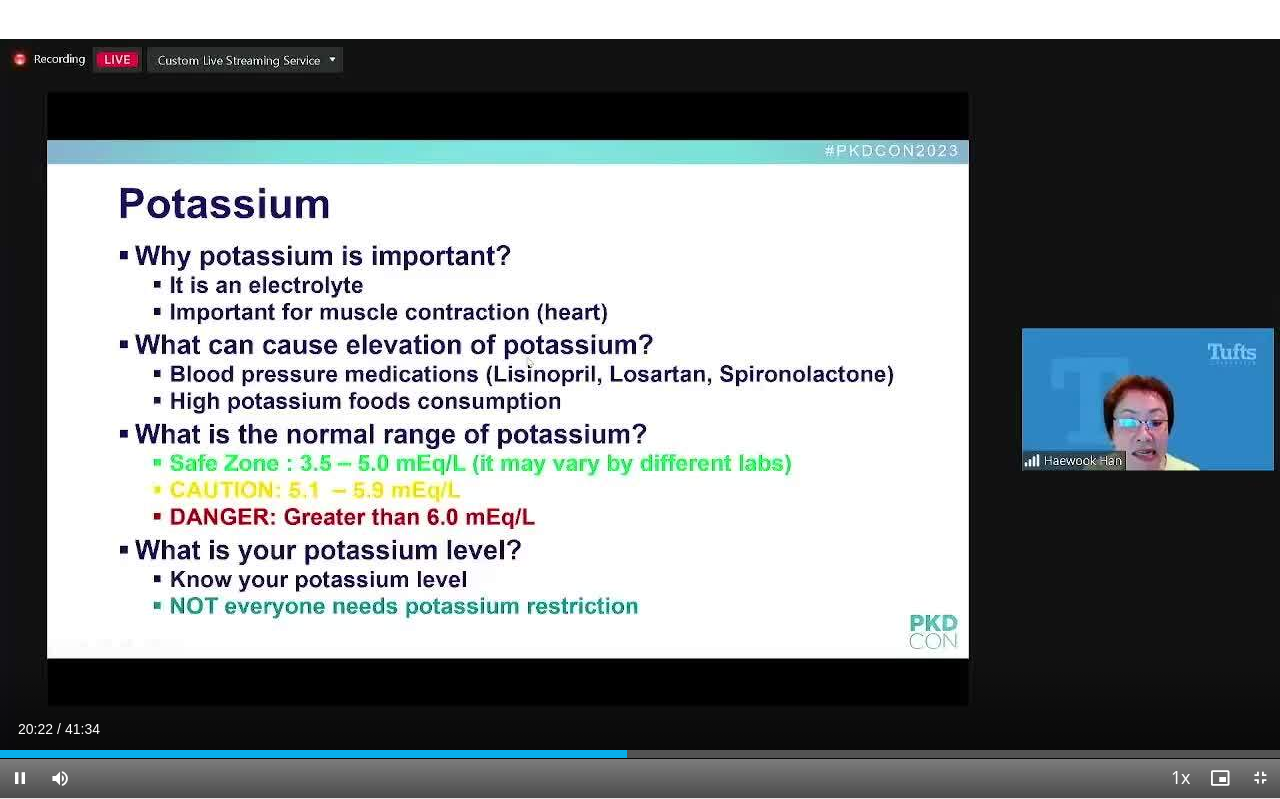 click on "10 seconds
Tap to unmute" at bounding box center (640, 399) 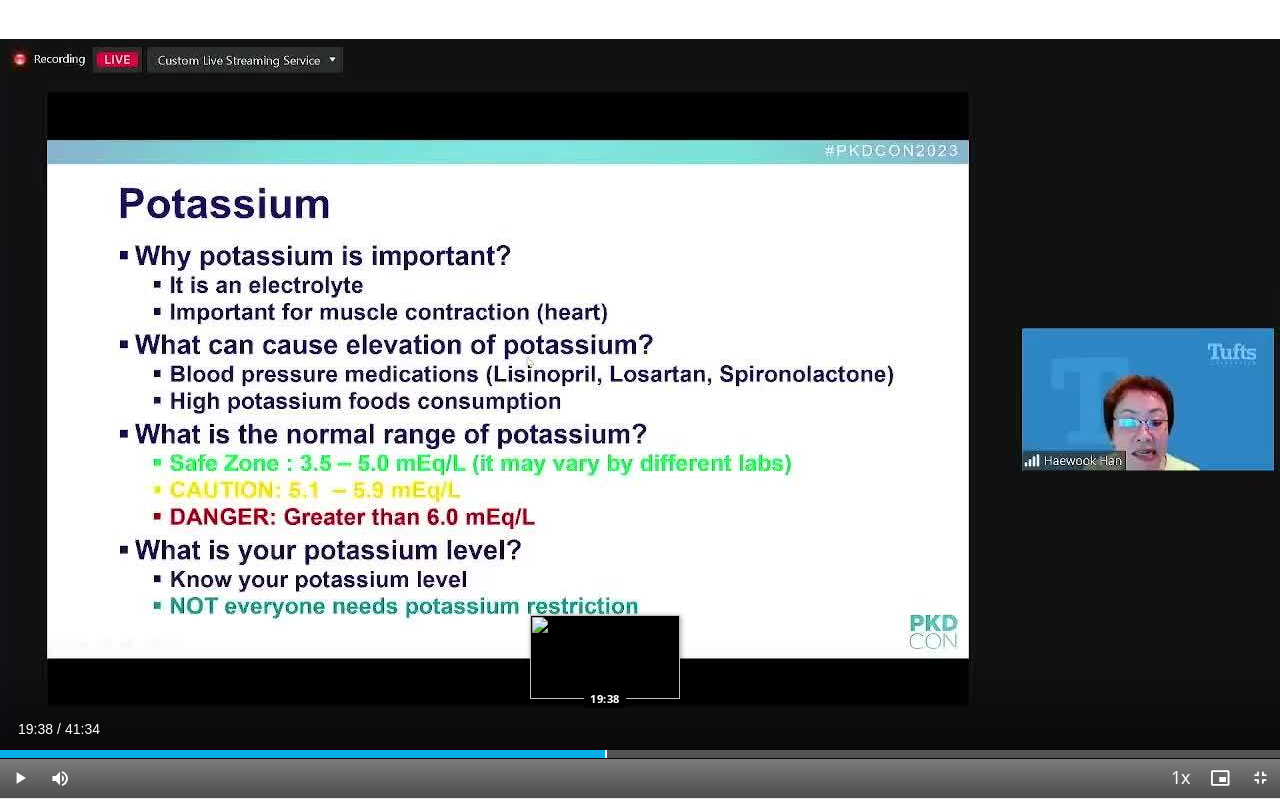 drag, startPoint x: 627, startPoint y: 756, endPoint x: 605, endPoint y: 757, distance: 22.022715 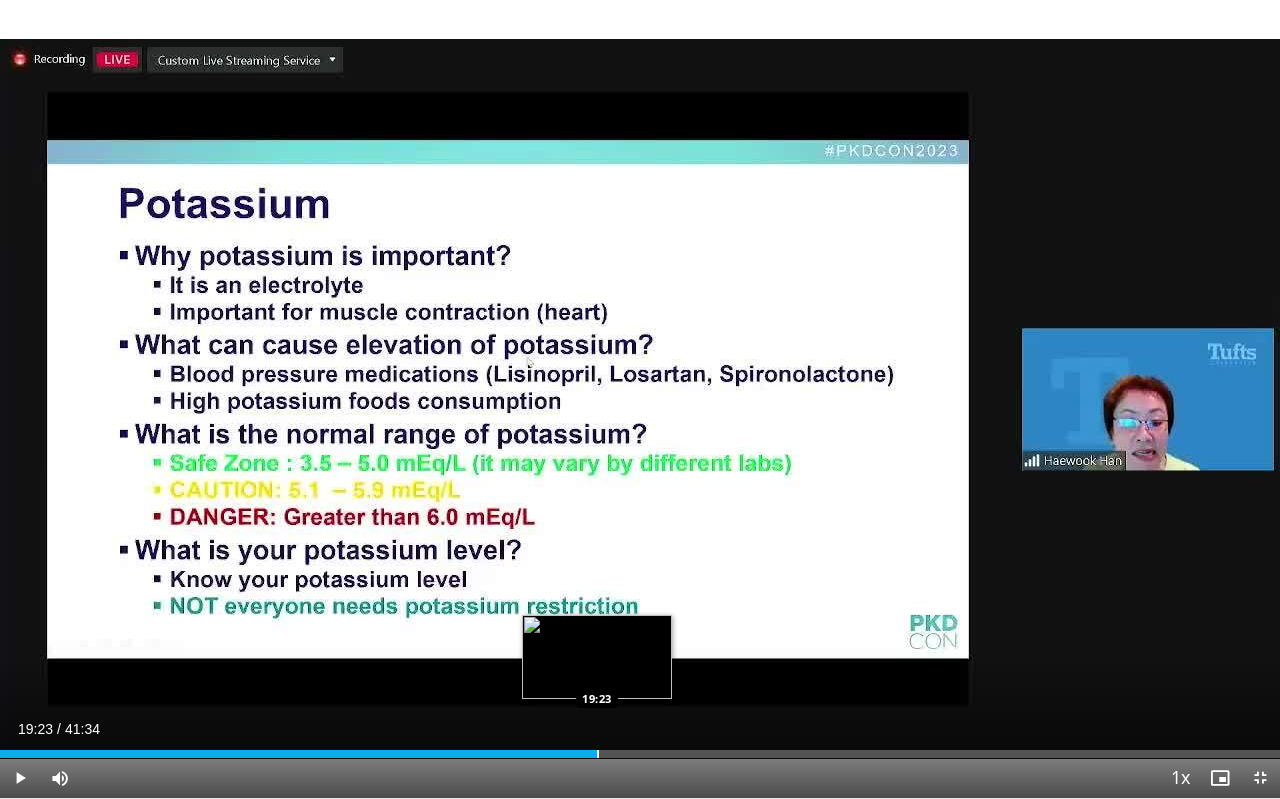 click at bounding box center (598, 754) 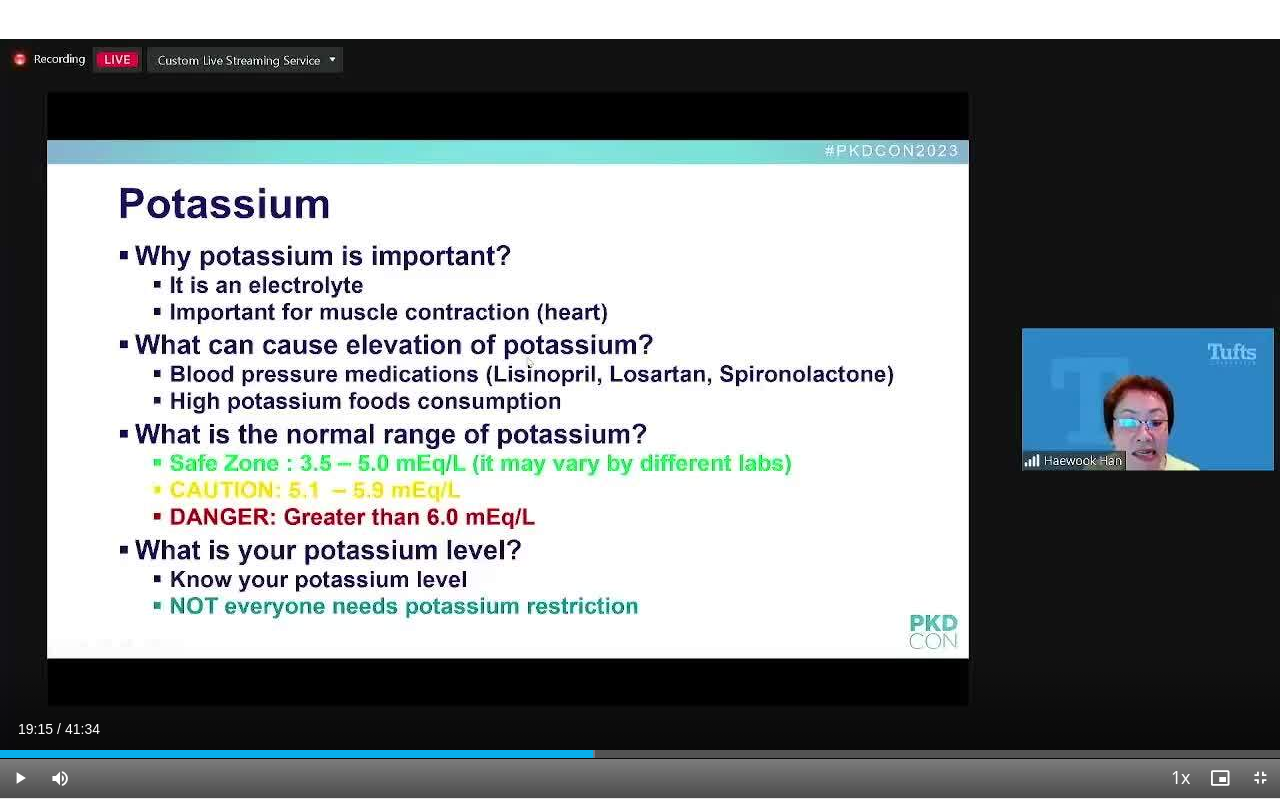 click on "Current Time  19:15 / Duration  41:34 Play Skip Backward Skip Forward Mute 0% Loaded :  46.50% 19:15 19:23 Stream Type  LIVE Seek to live, currently behind live LIVE   1x Playback Rate 0.5x 0.75x 1x , selected 1.25x 1.5x 1.75x 2x Chapters Chapters Descriptions descriptions off , selected Captions captions off , selected Audio Track en (Main) , selected Exit Fullscreen Enable picture-in-picture mode" at bounding box center [640, 778] 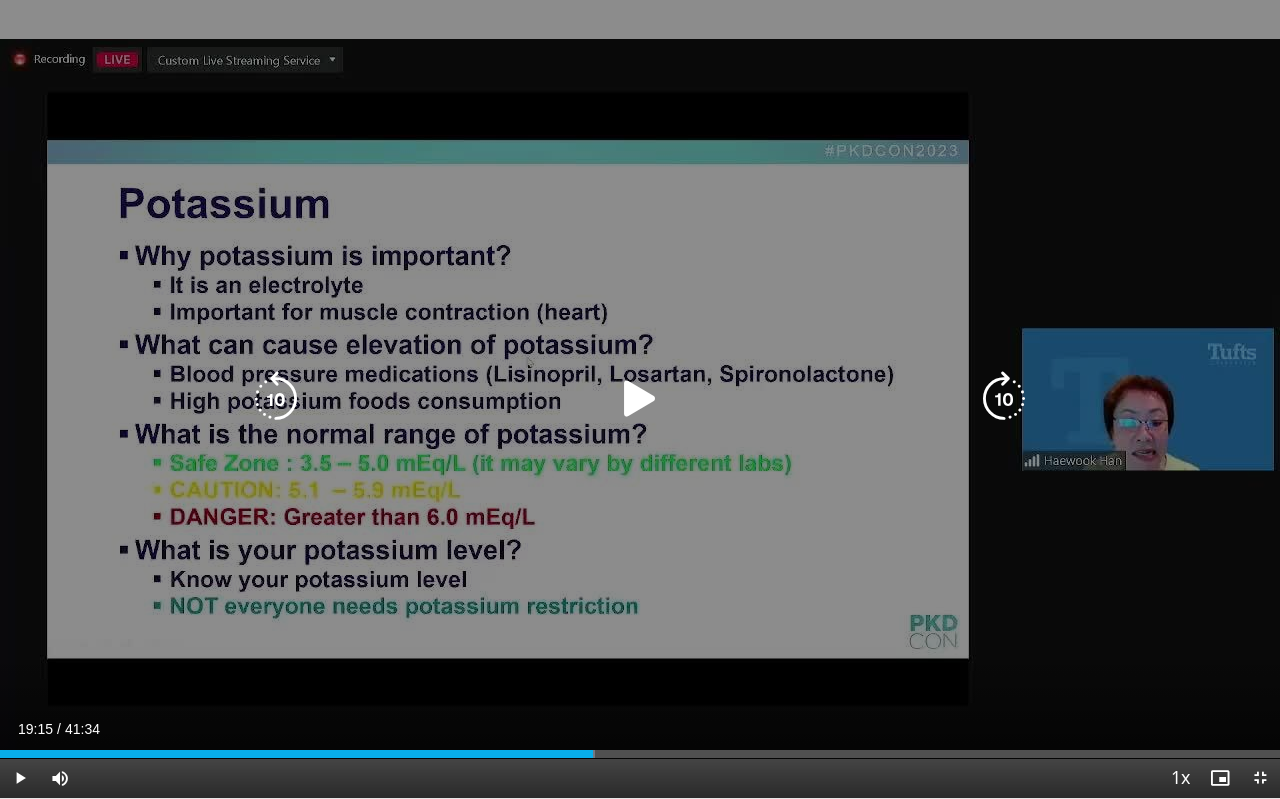 click at bounding box center [640, 399] 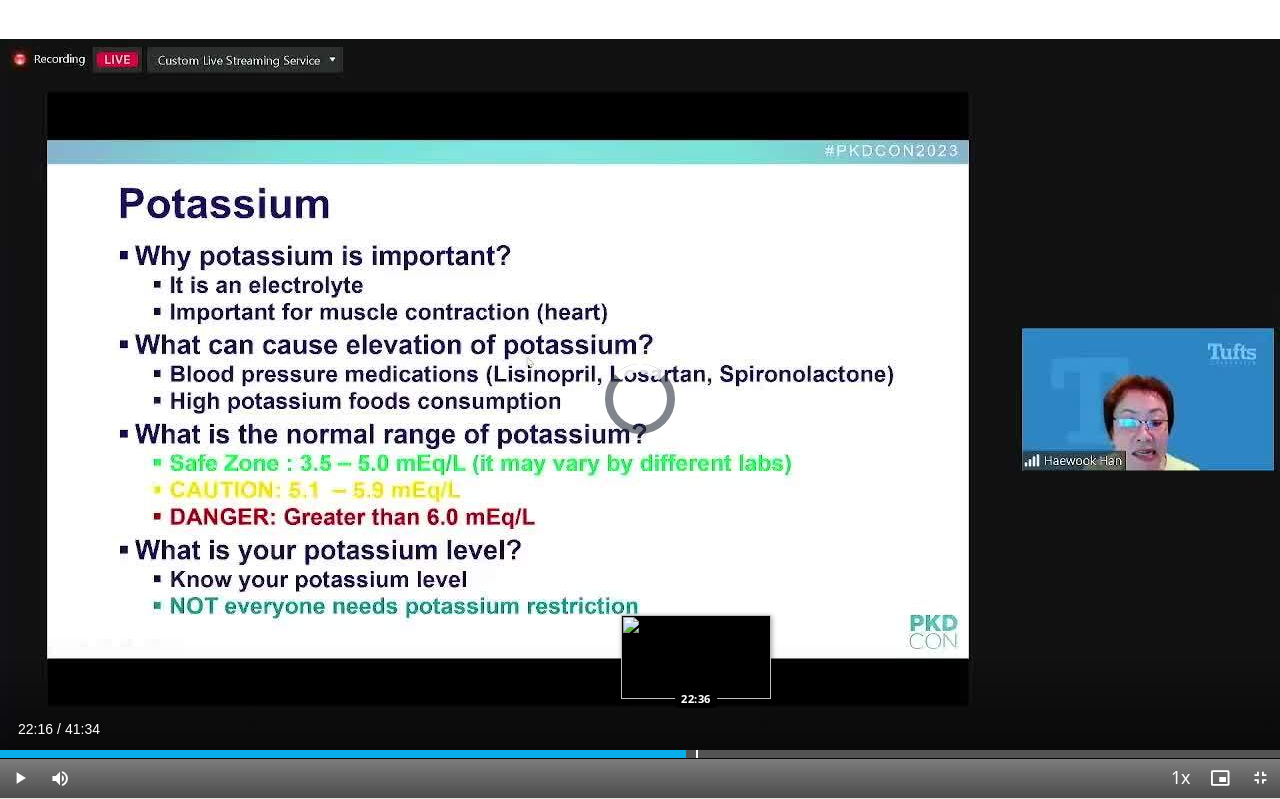 drag, startPoint x: 612, startPoint y: 751, endPoint x: 697, endPoint y: 750, distance: 85.00588 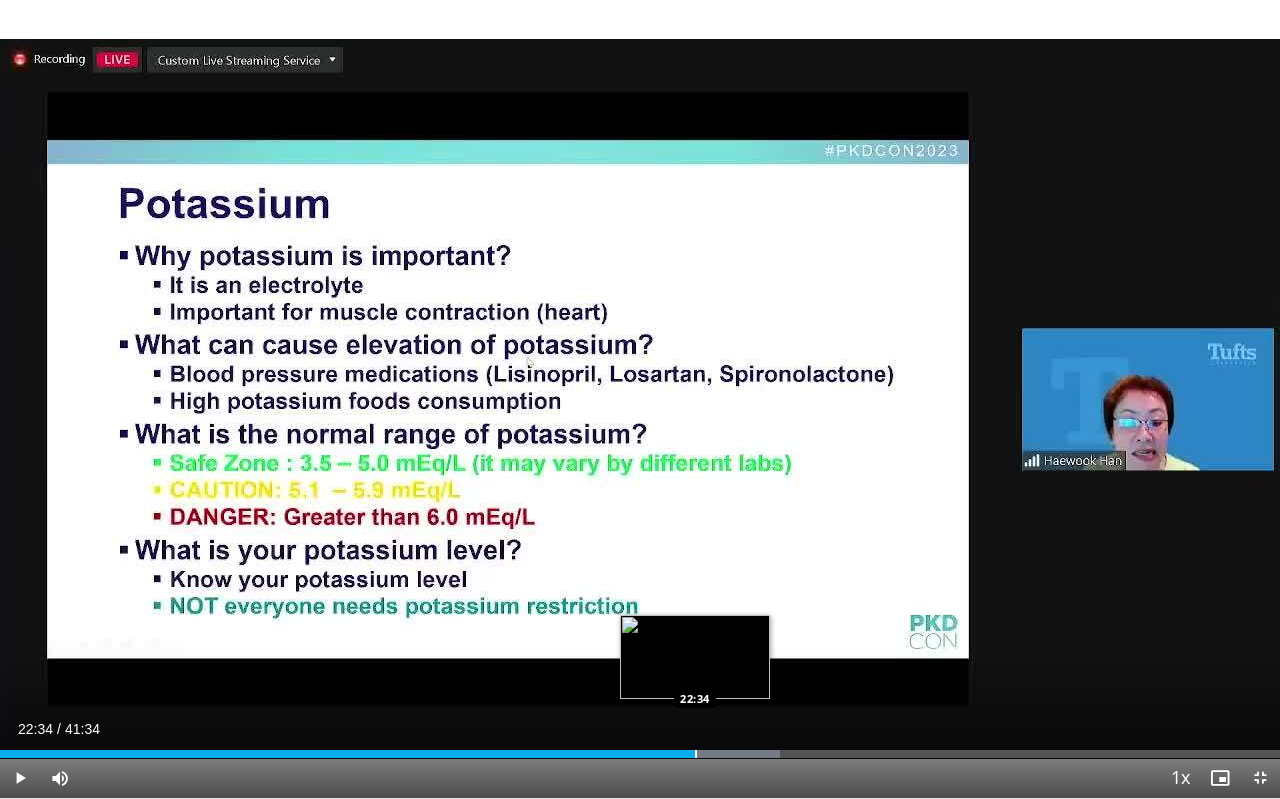click at bounding box center [696, 754] 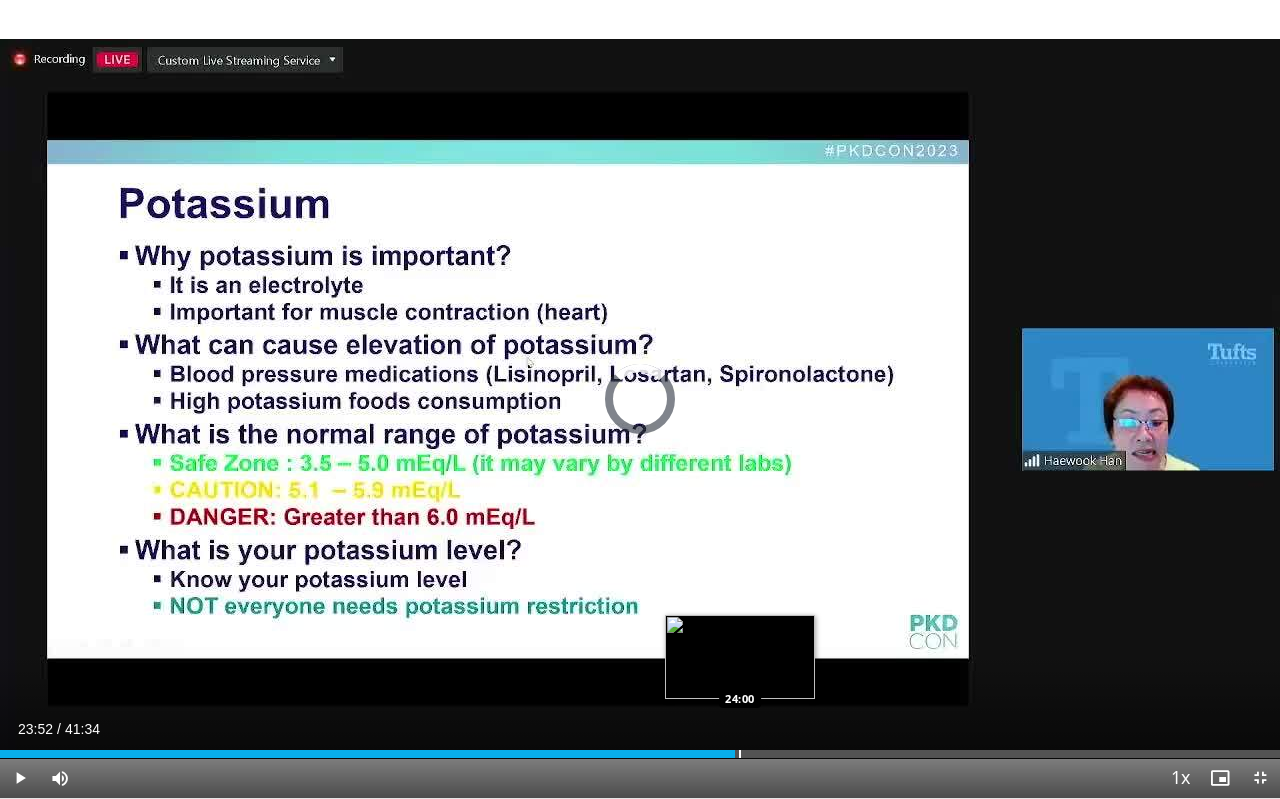 drag, startPoint x: 693, startPoint y: 752, endPoint x: 740, endPoint y: 753, distance: 47.010635 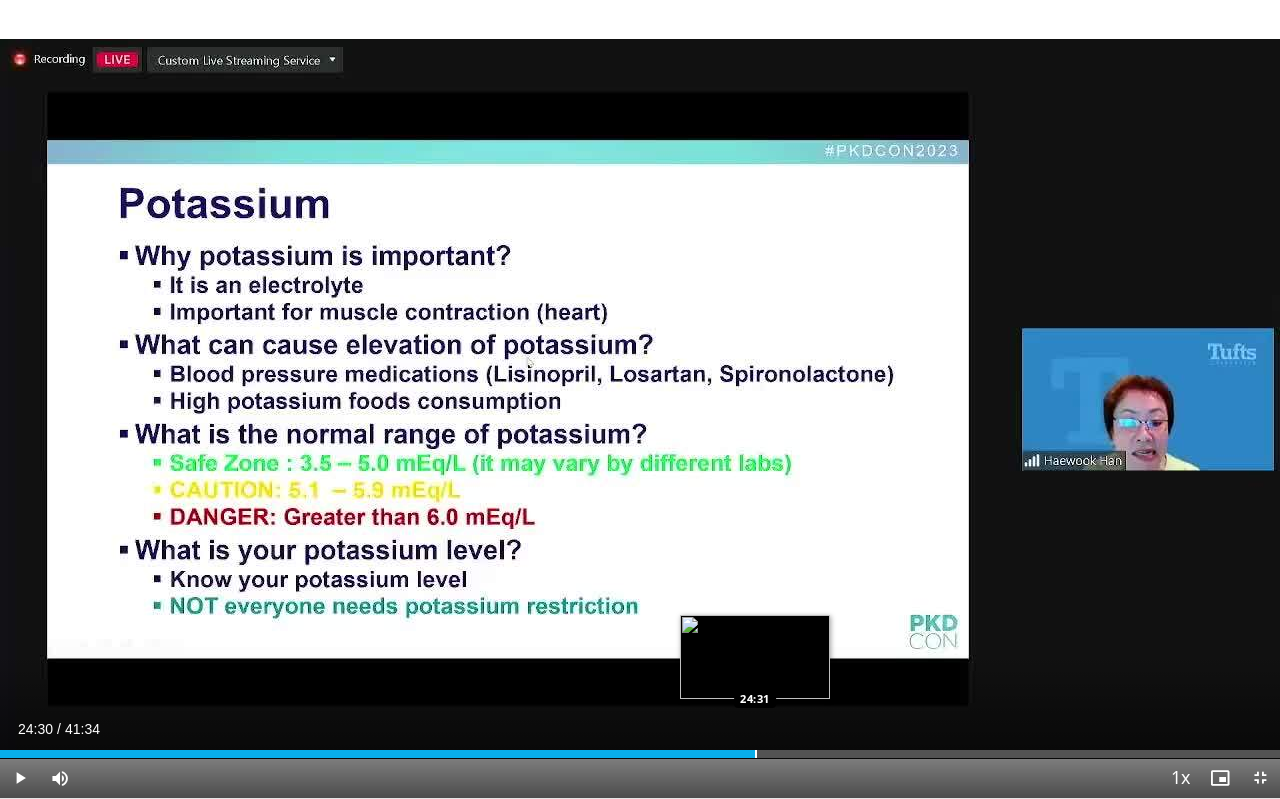 drag, startPoint x: 739, startPoint y: 752, endPoint x: 755, endPoint y: 753, distance: 16.03122 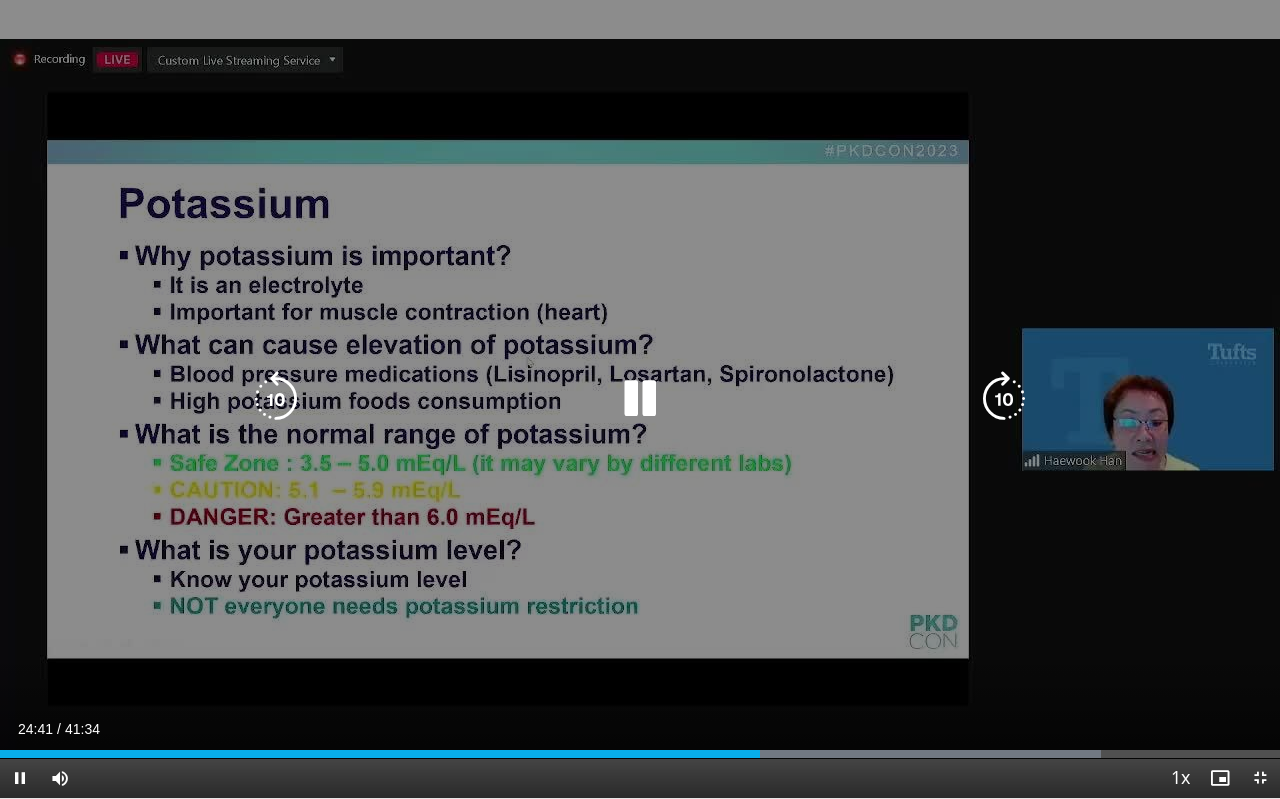 click at bounding box center [640, 399] 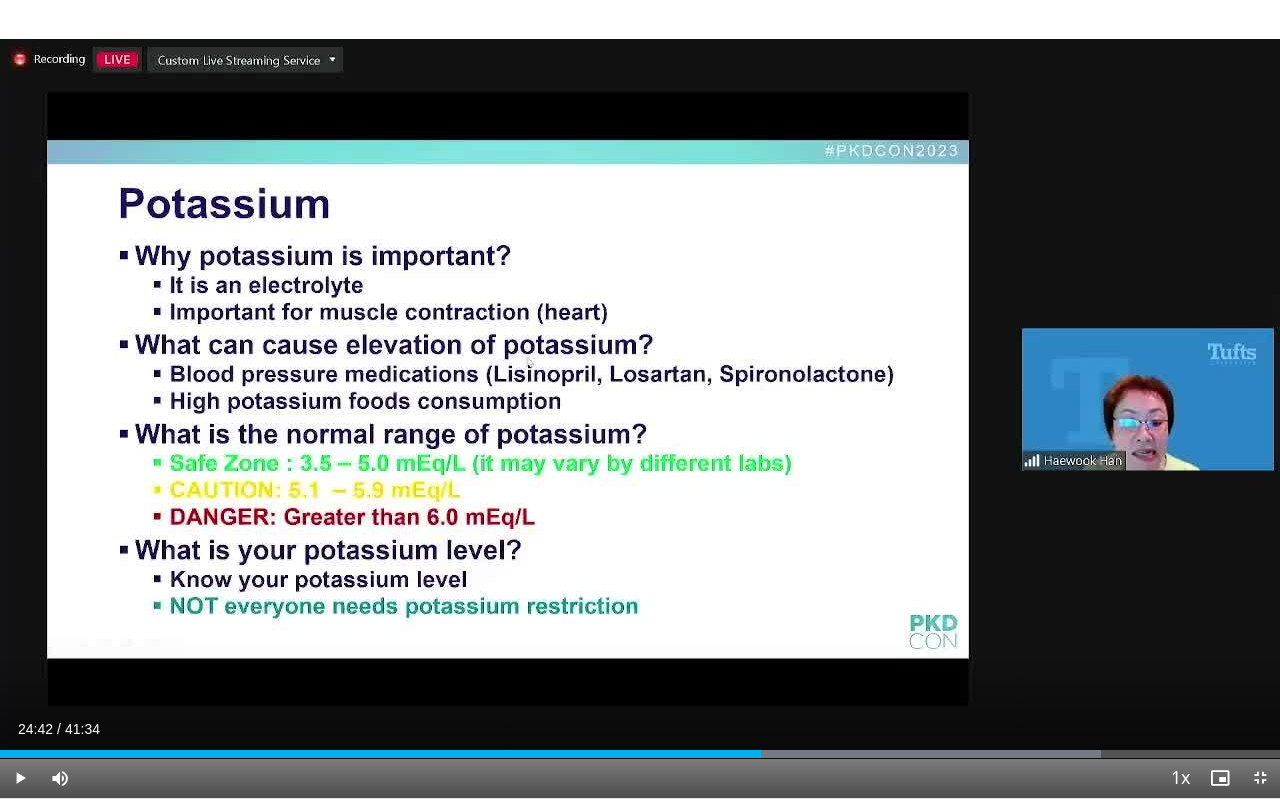 click at bounding box center [20, 778] 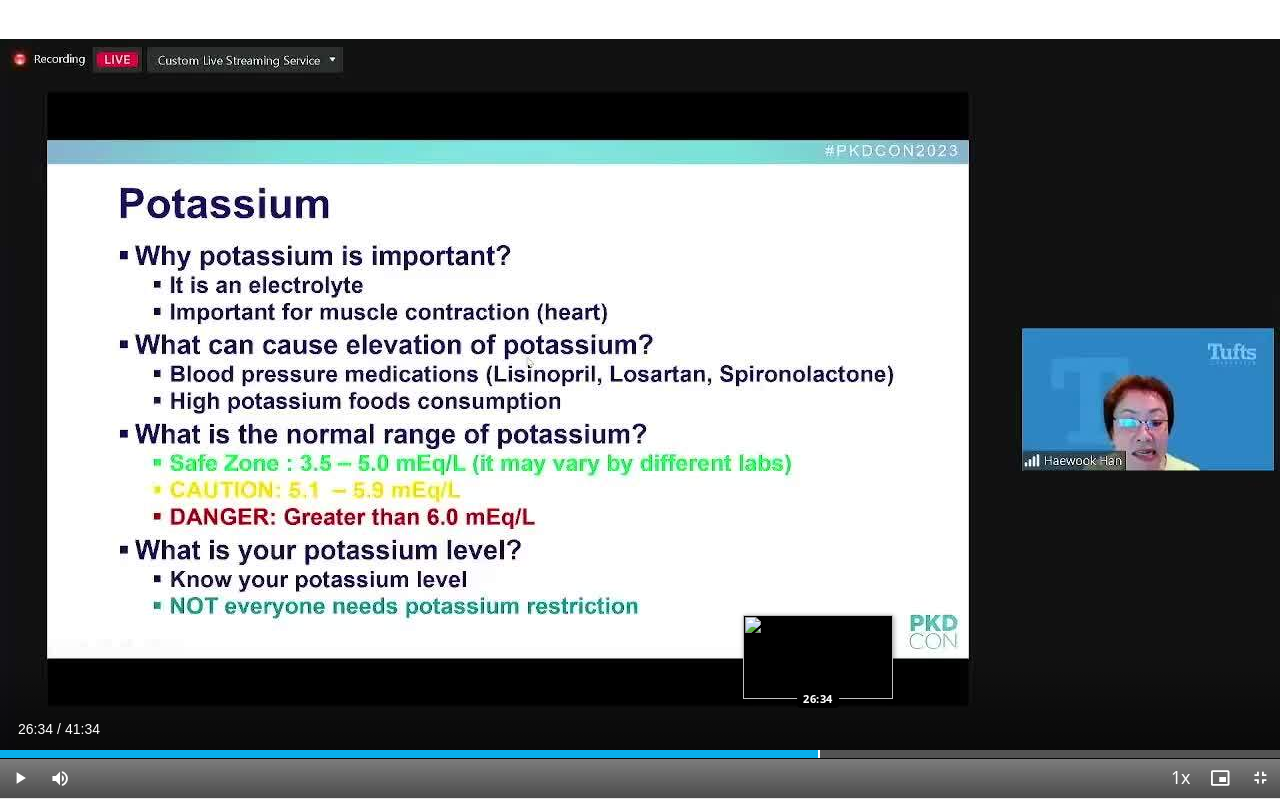 drag, startPoint x: 764, startPoint y: 756, endPoint x: 818, endPoint y: 753, distance: 54.08327 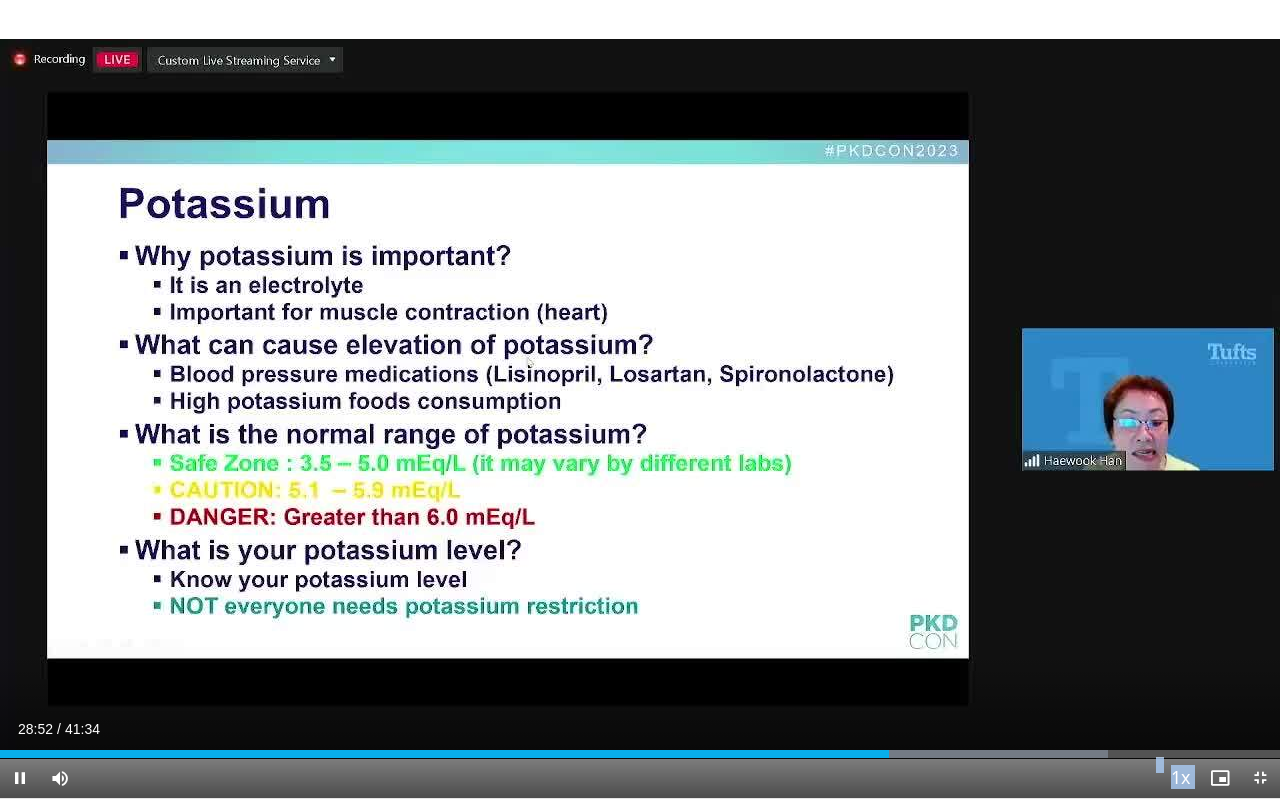 drag, startPoint x: 888, startPoint y: 759, endPoint x: 904, endPoint y: 759, distance: 16 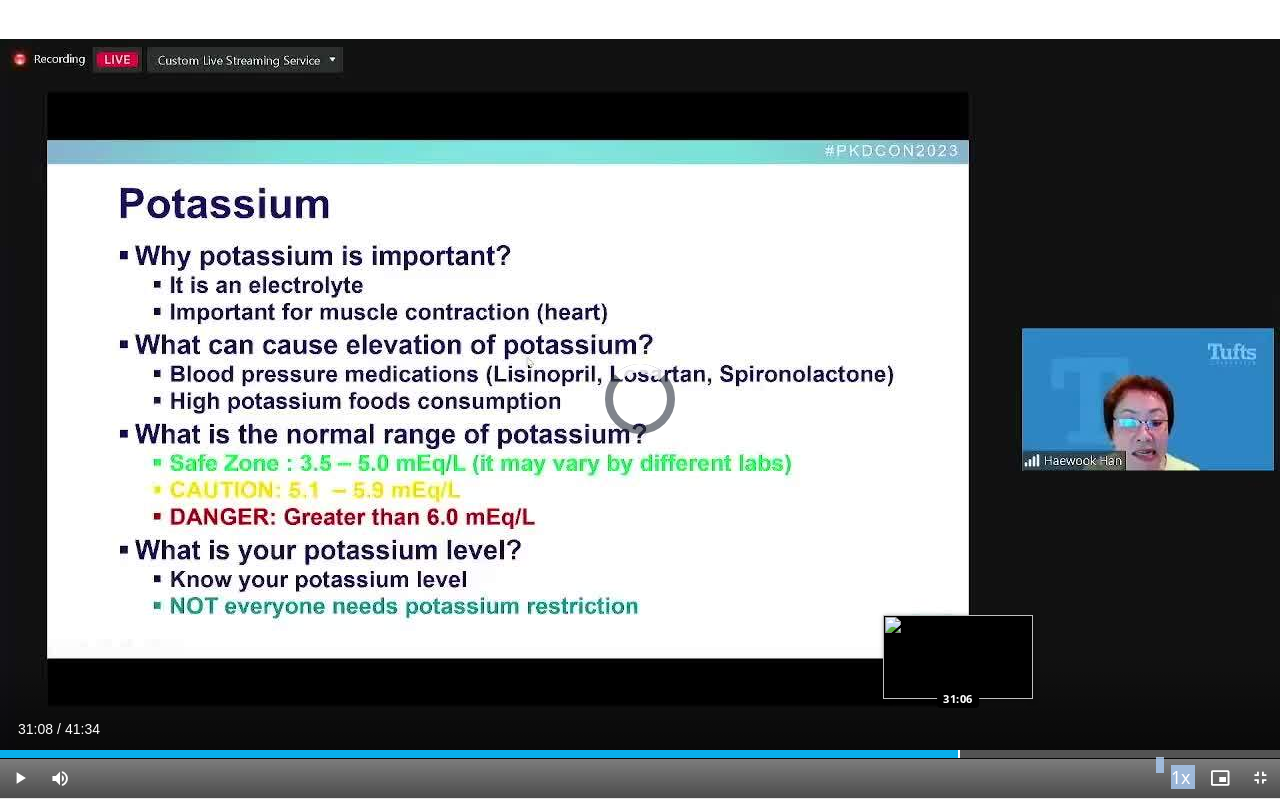 drag, startPoint x: 893, startPoint y: 755, endPoint x: 958, endPoint y: 750, distance: 65.192024 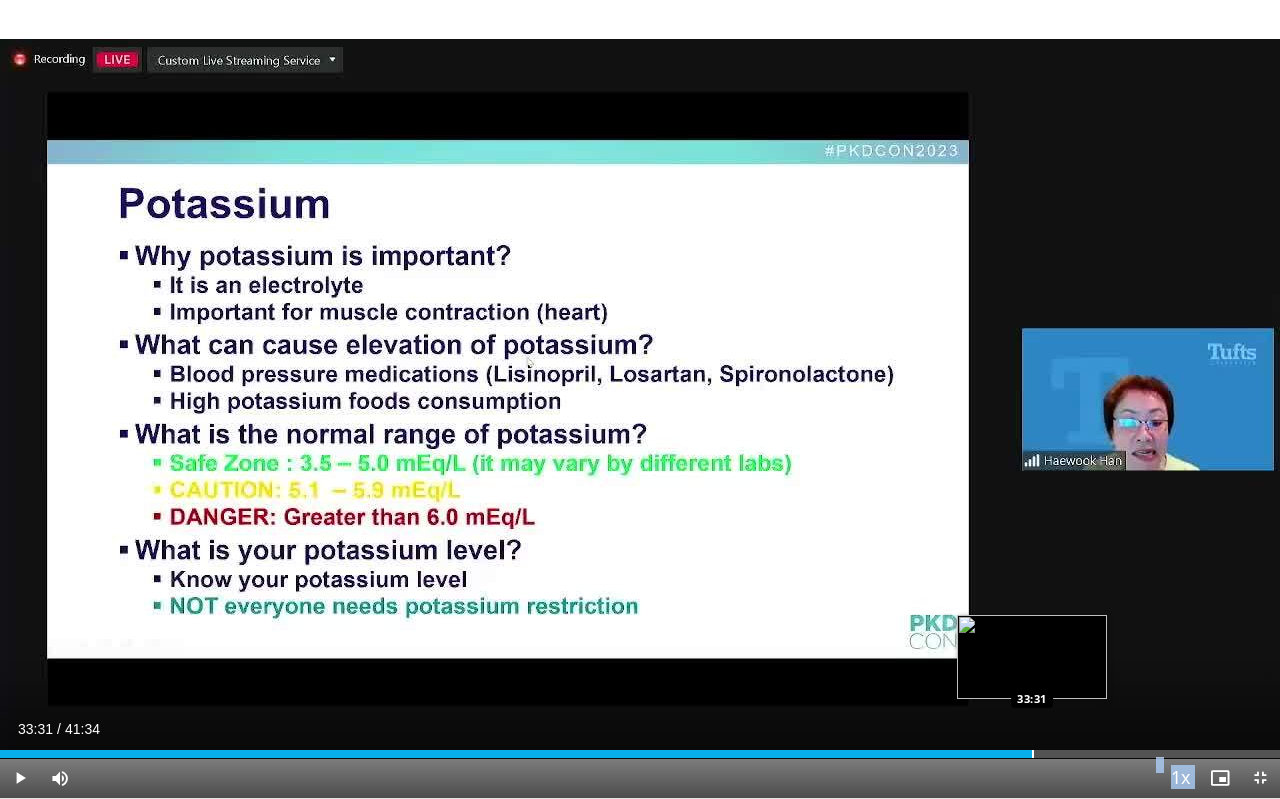drag, startPoint x: 958, startPoint y: 750, endPoint x: 1032, endPoint y: 750, distance: 74 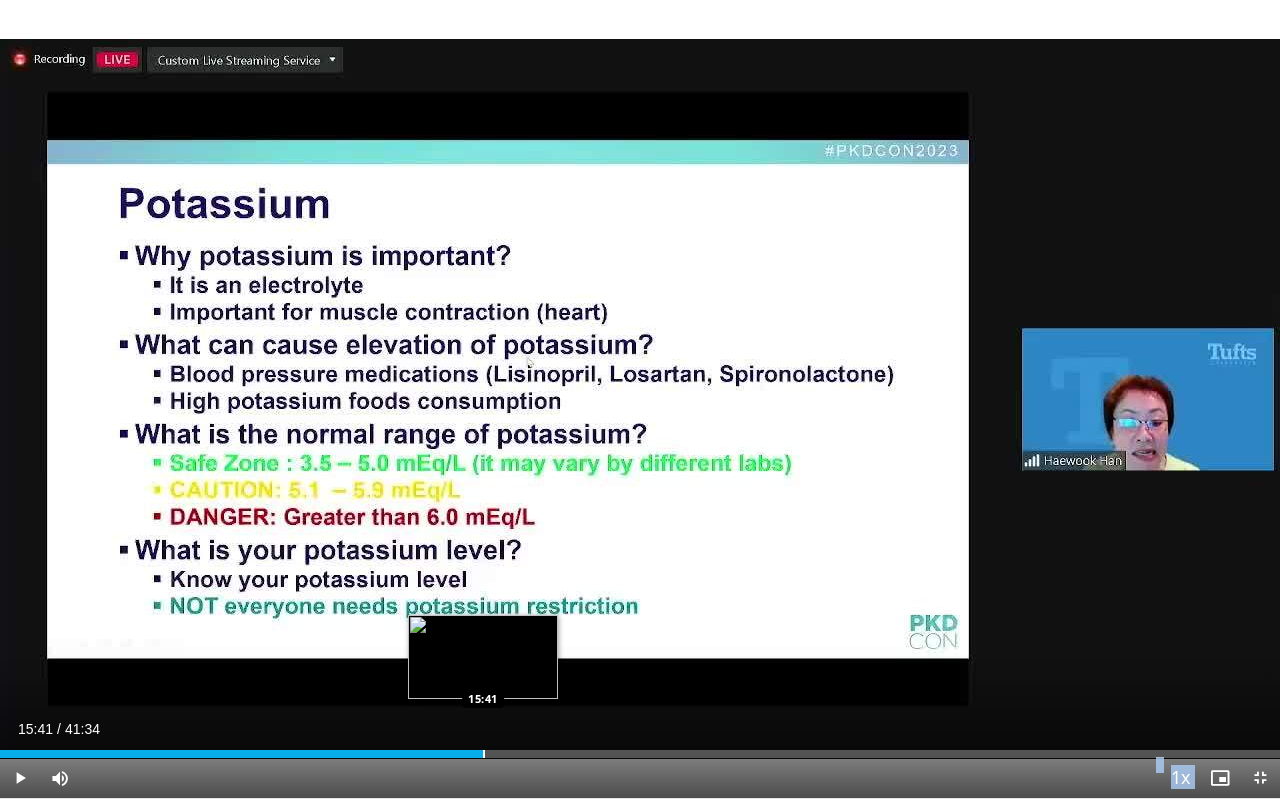 drag, startPoint x: 1032, startPoint y: 750, endPoint x: 483, endPoint y: 756, distance: 549.0328 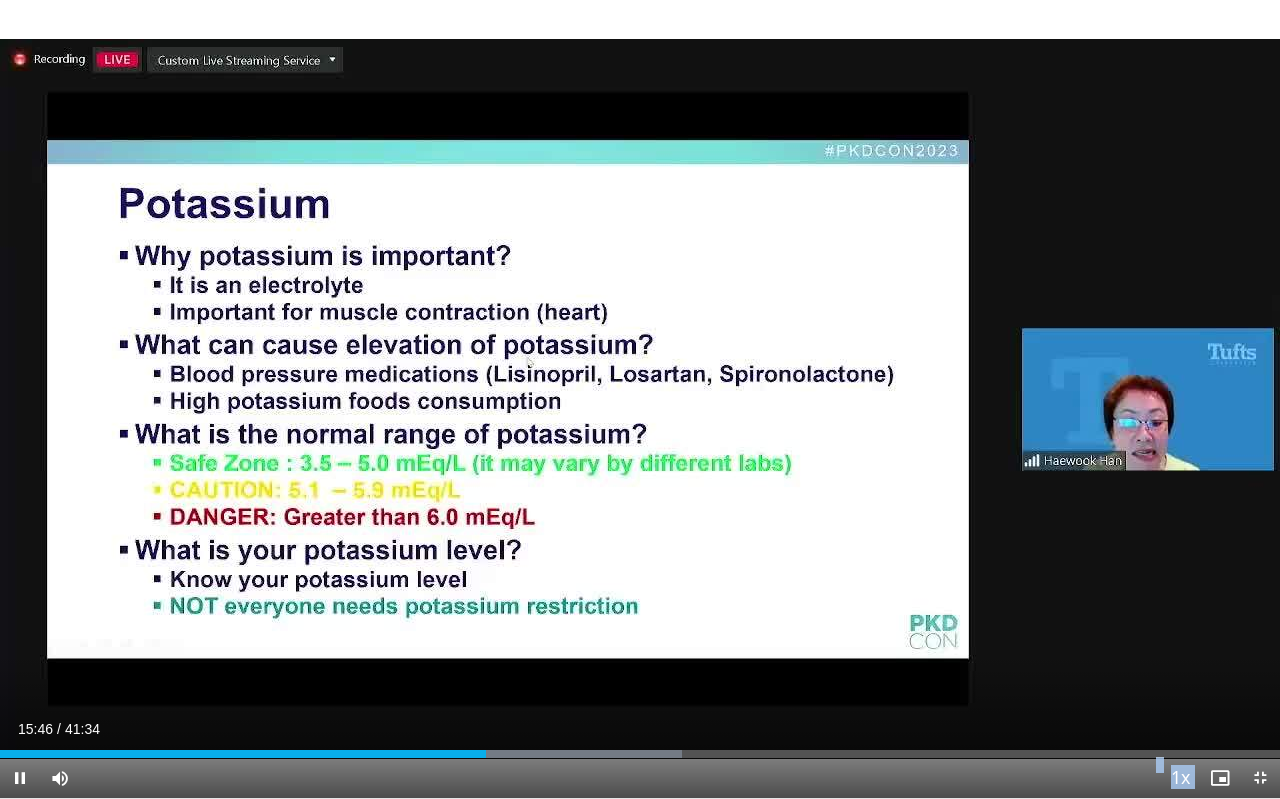 click at bounding box center (20, 778) 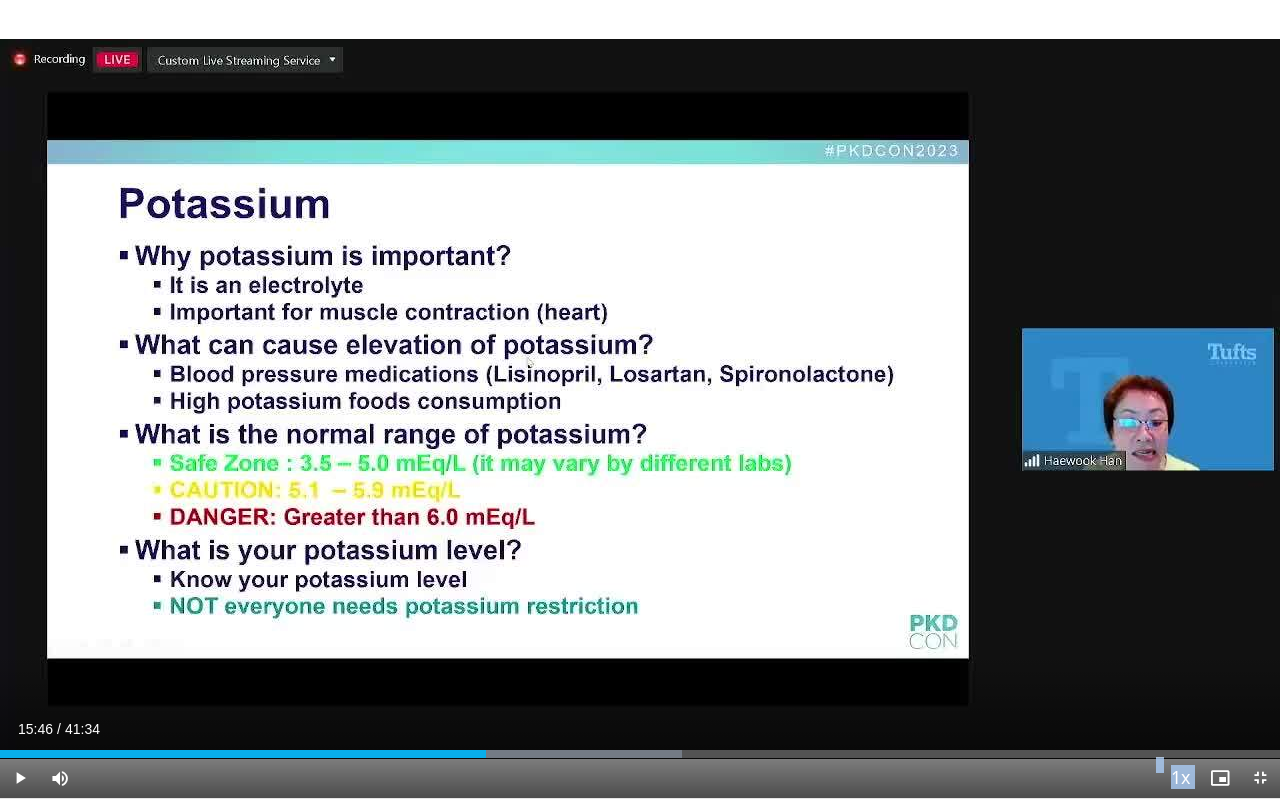 click at bounding box center (20, 778) 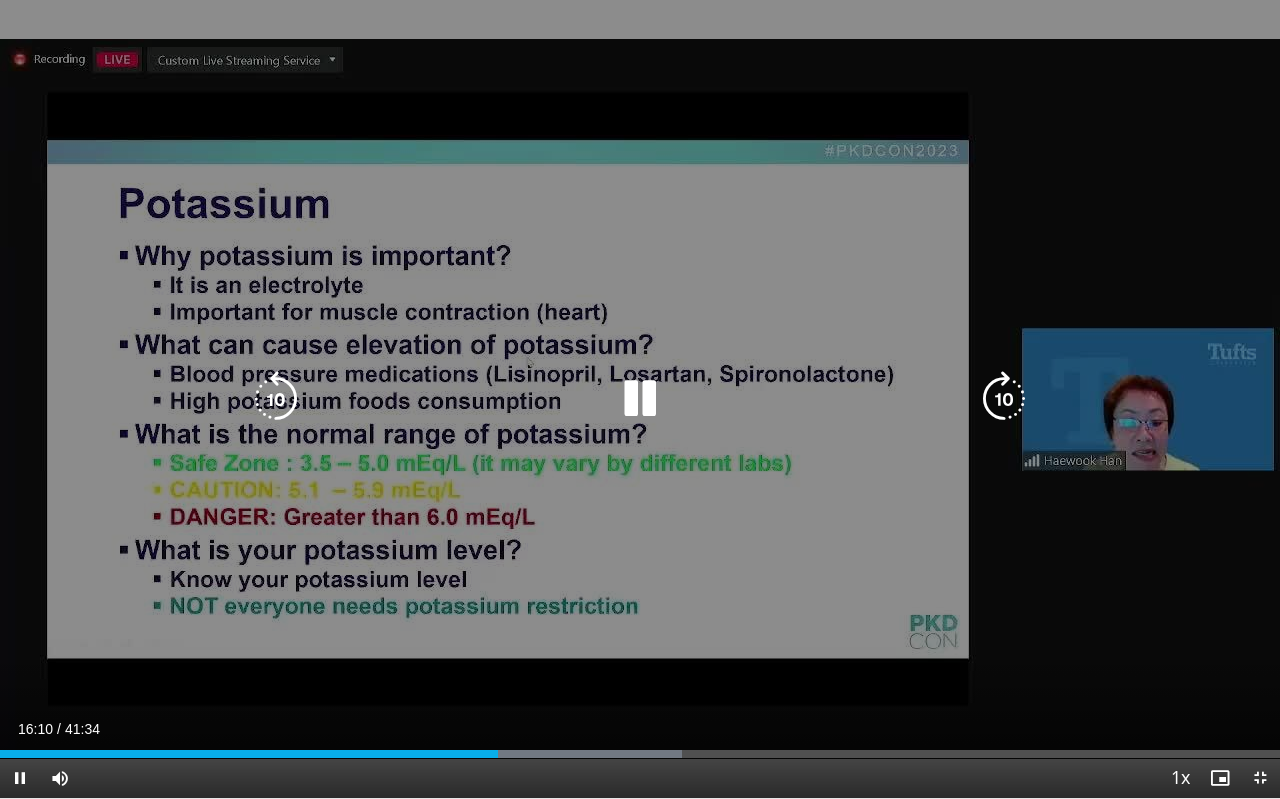 click on "10 seconds
Tap to unmute" at bounding box center [640, 399] 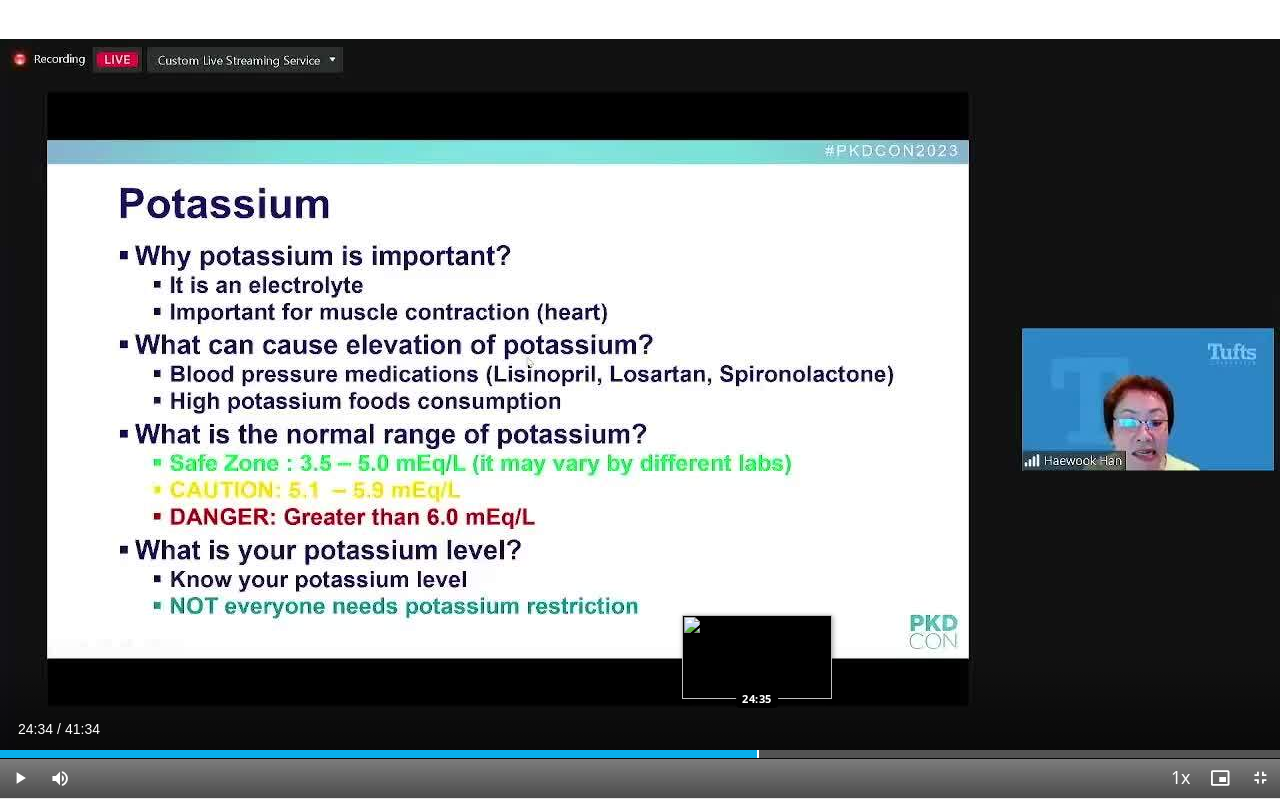 drag, startPoint x: 496, startPoint y: 757, endPoint x: 757, endPoint y: 757, distance: 261 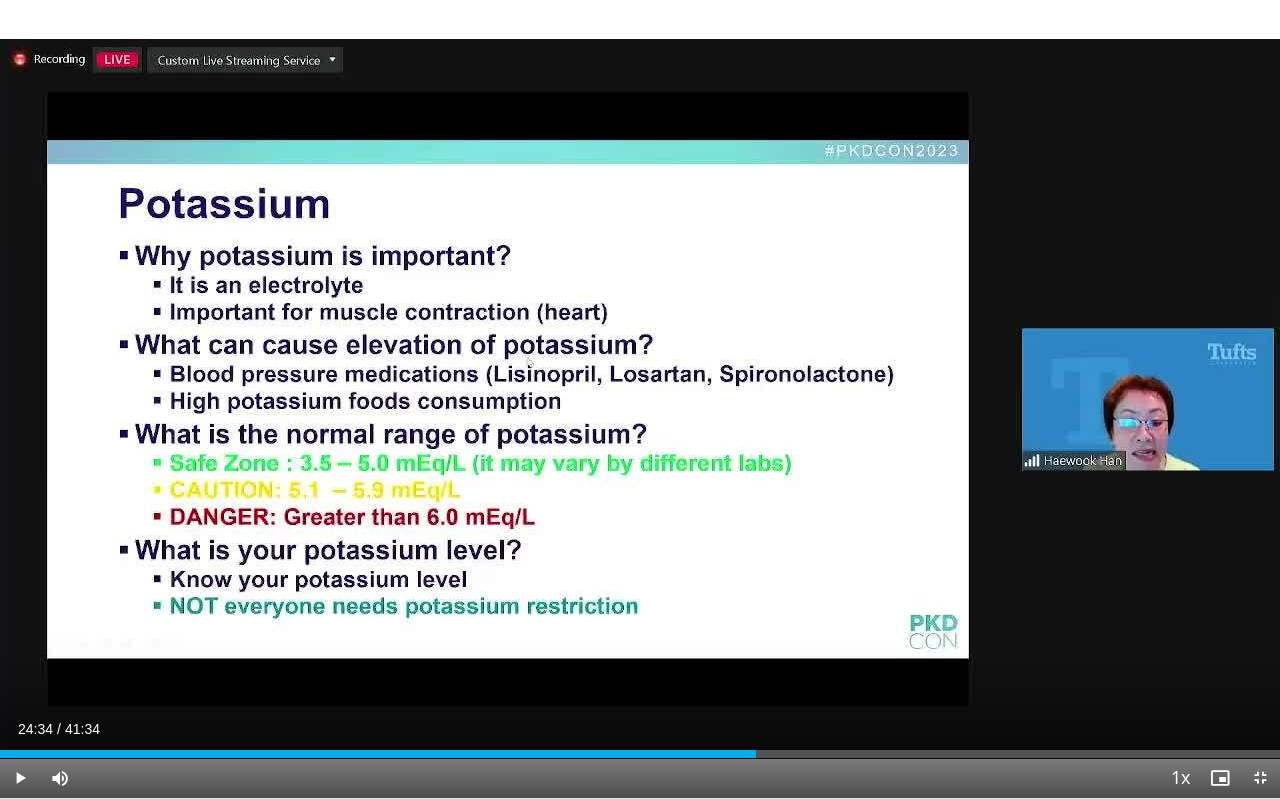 click at bounding box center [20, 778] 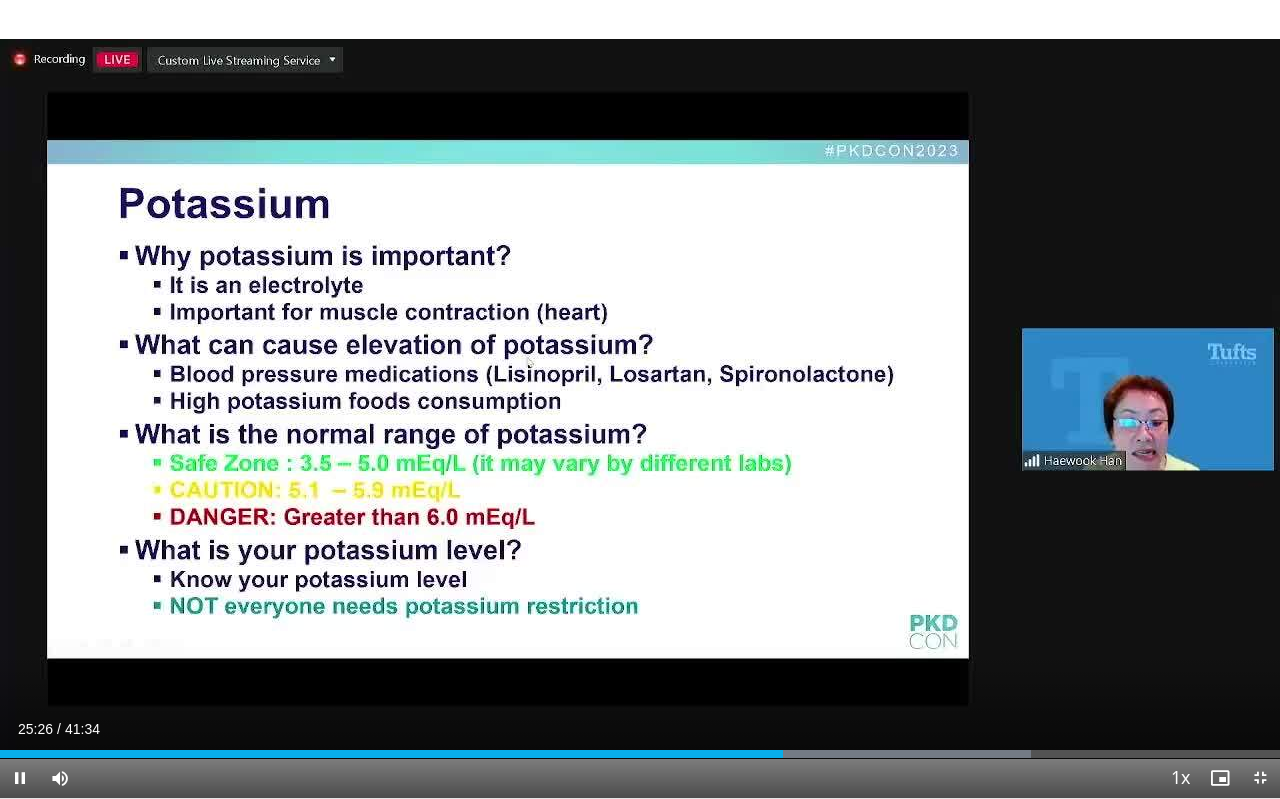 drag, startPoint x: 779, startPoint y: 758, endPoint x: 705, endPoint y: 764, distance: 74.24284 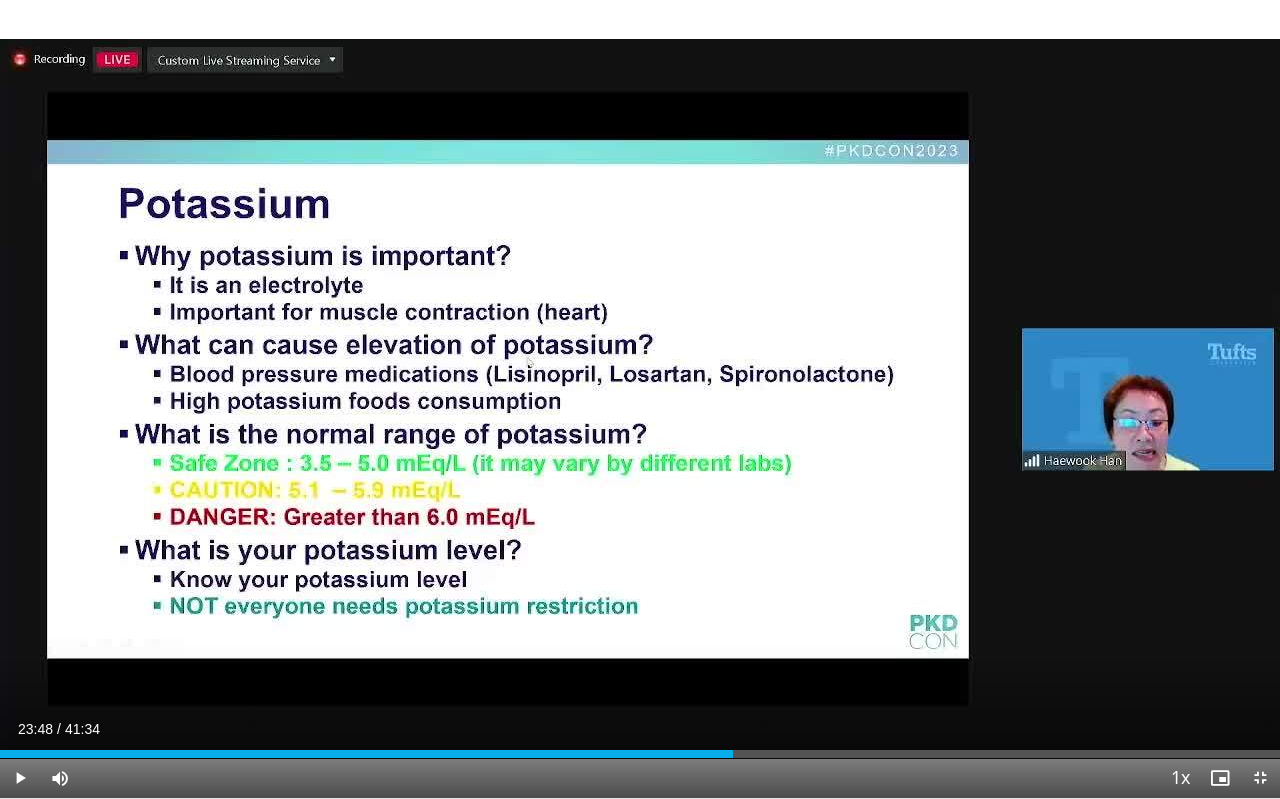 drag, startPoint x: 784, startPoint y: 755, endPoint x: 733, endPoint y: 759, distance: 51.156624 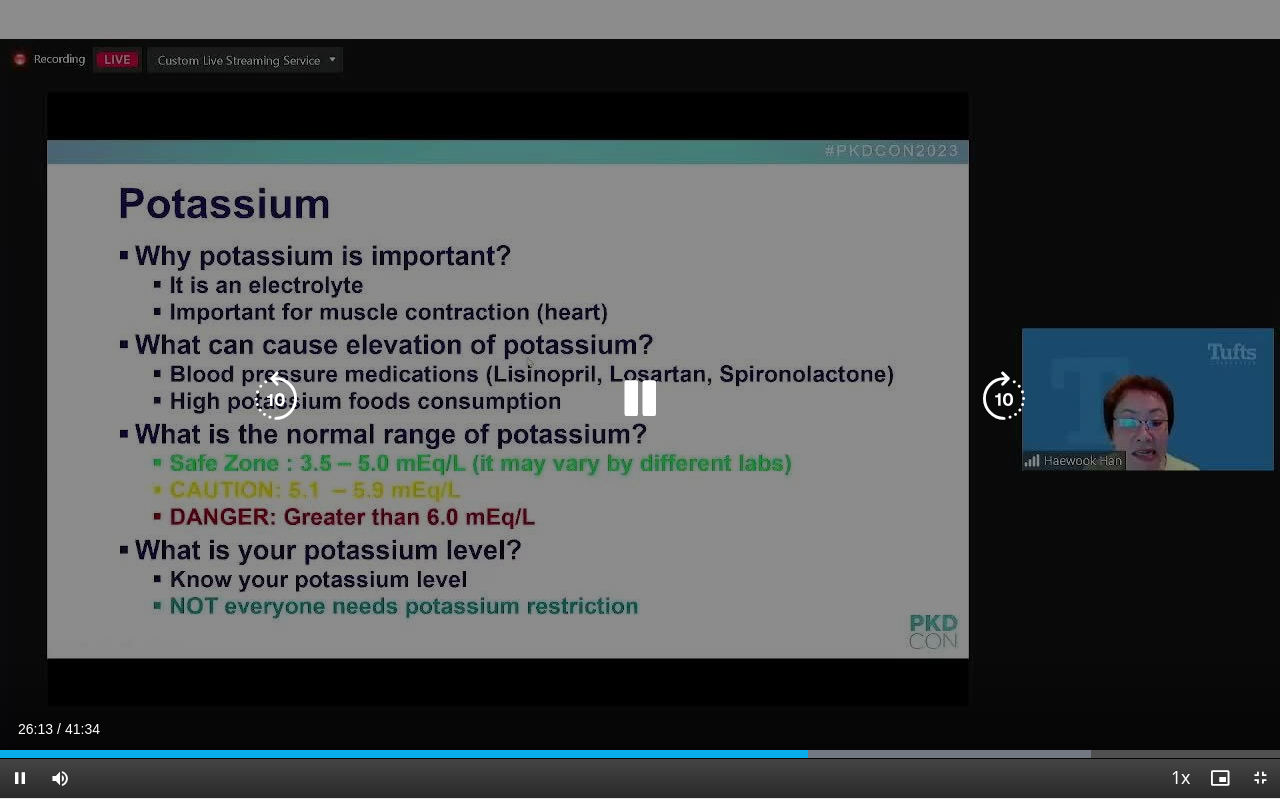 click at bounding box center (640, 399) 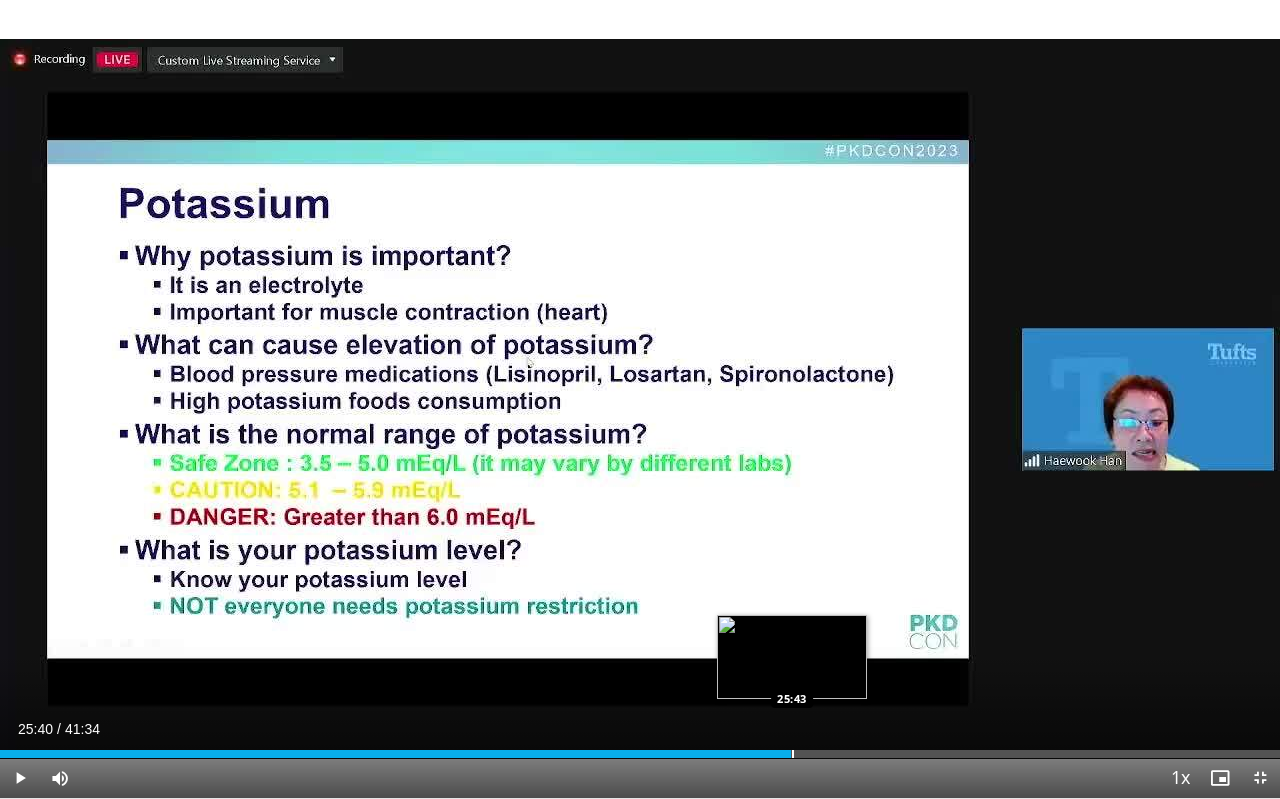 drag, startPoint x: 807, startPoint y: 752, endPoint x: 791, endPoint y: 750, distance: 16.124516 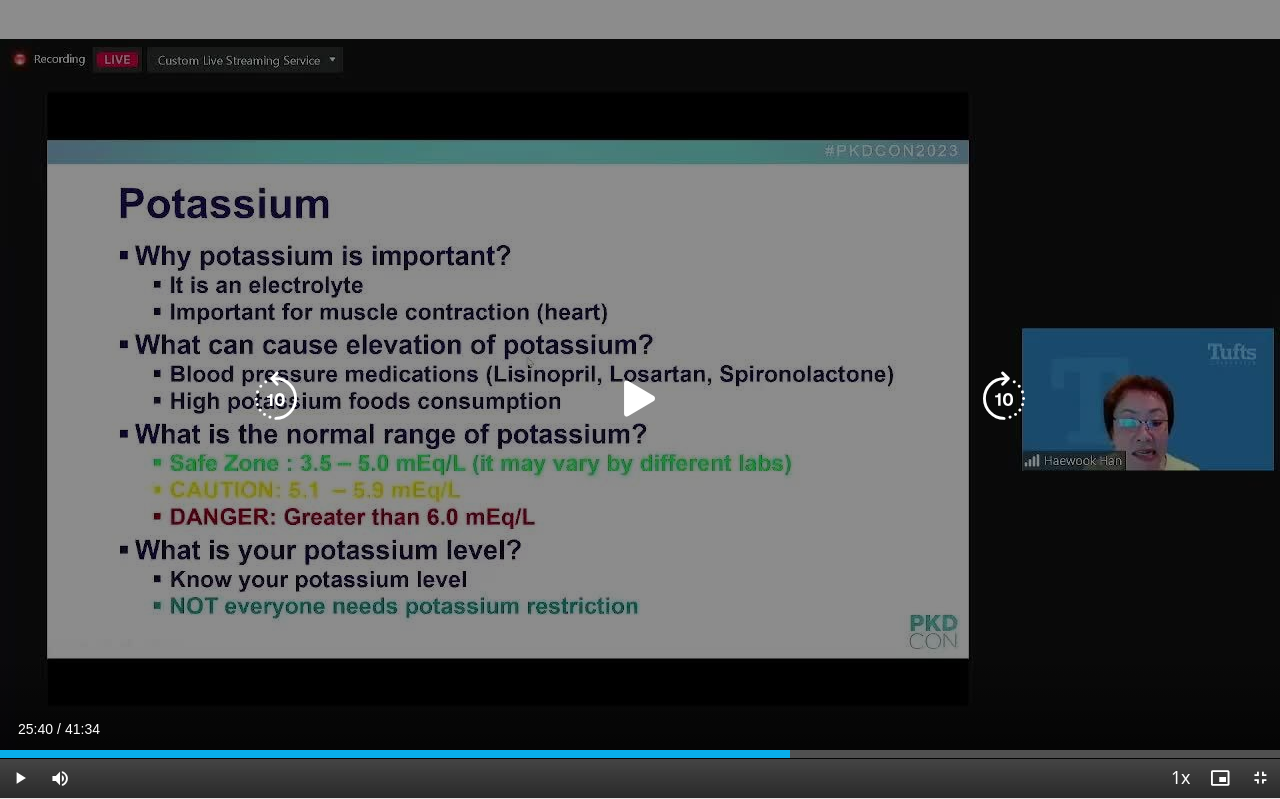 click on "10 seconds
Tap to unmute" at bounding box center [640, 399] 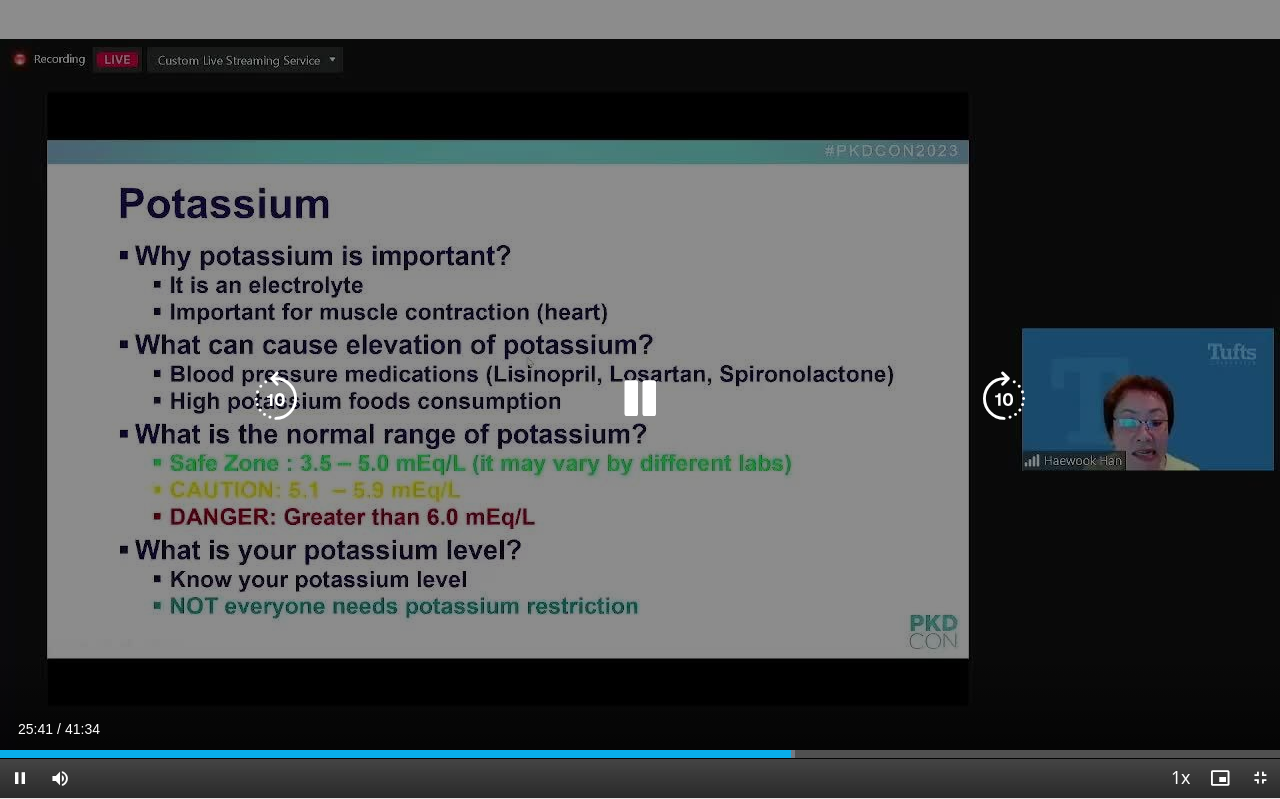 click on "10 seconds
Tap to unmute" at bounding box center (640, 399) 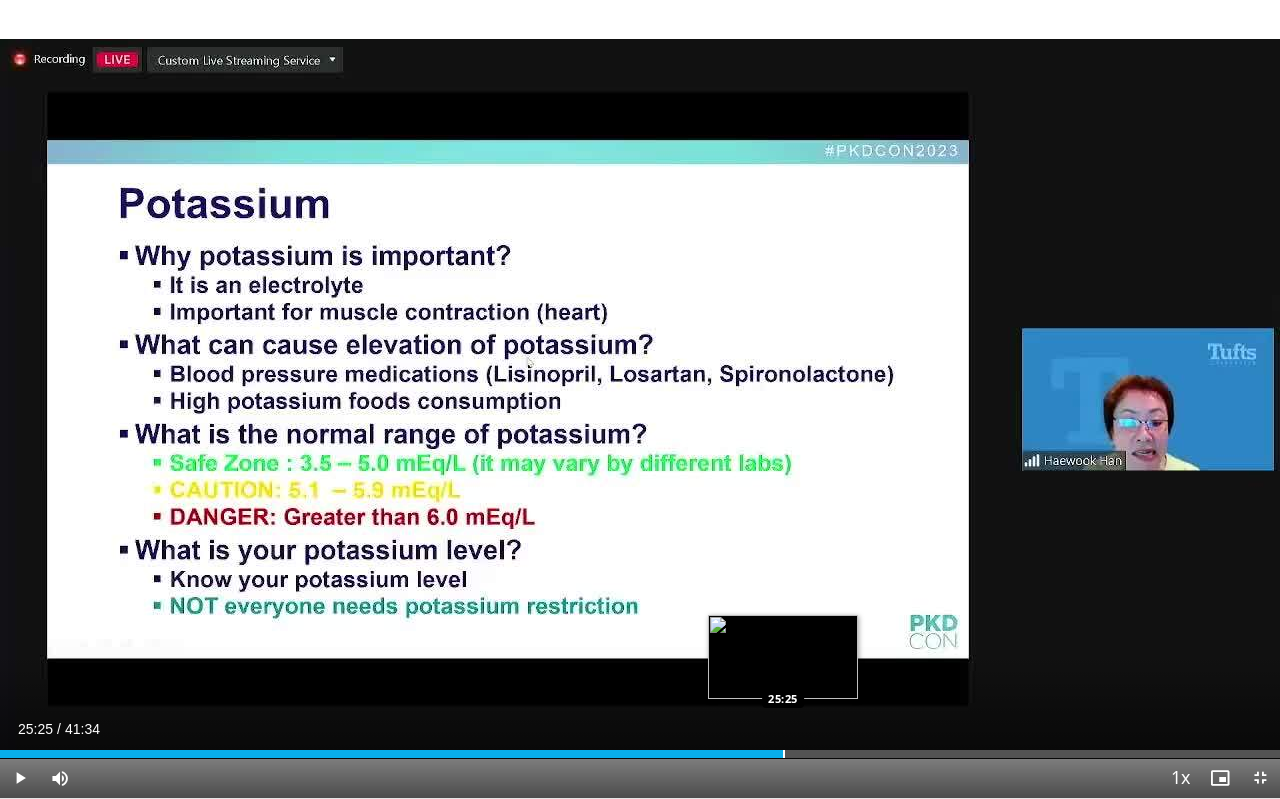 click at bounding box center (784, 754) 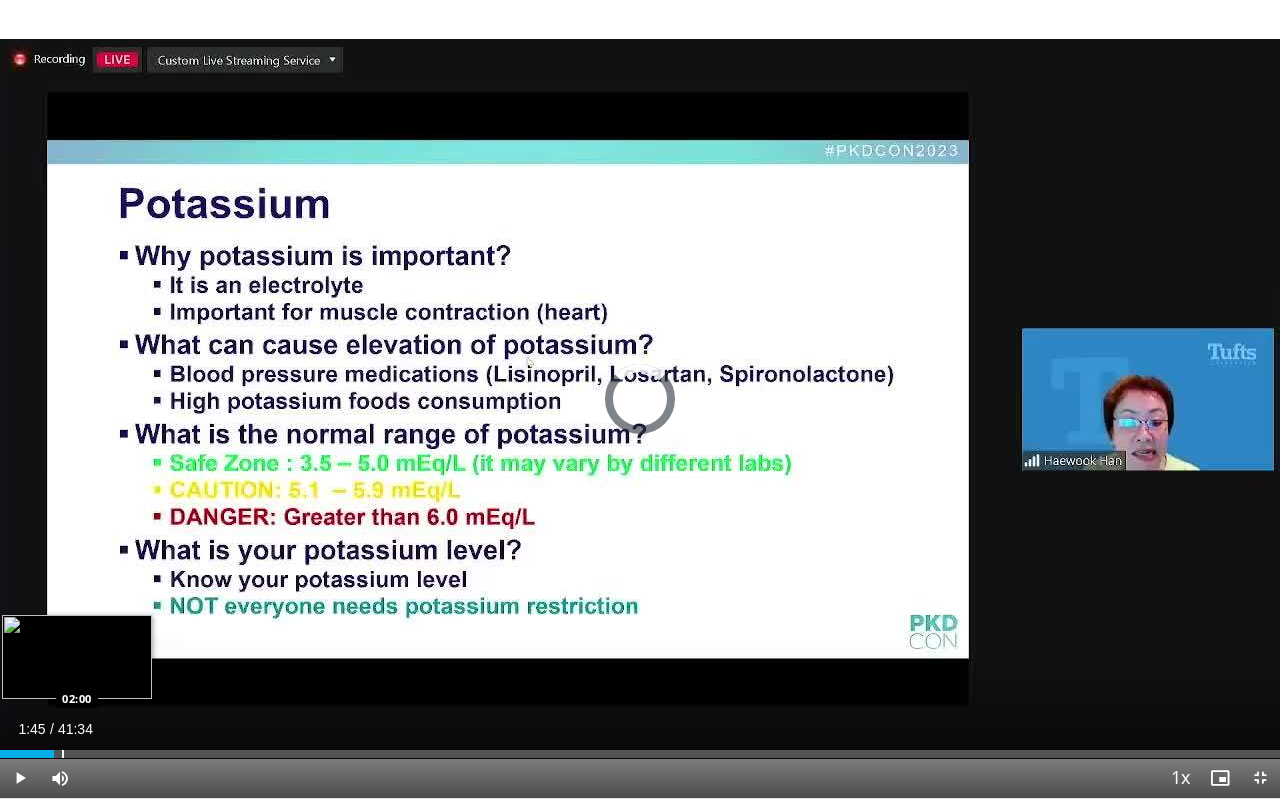 drag, startPoint x: 778, startPoint y: 752, endPoint x: 62, endPoint y: 745, distance: 716.03424 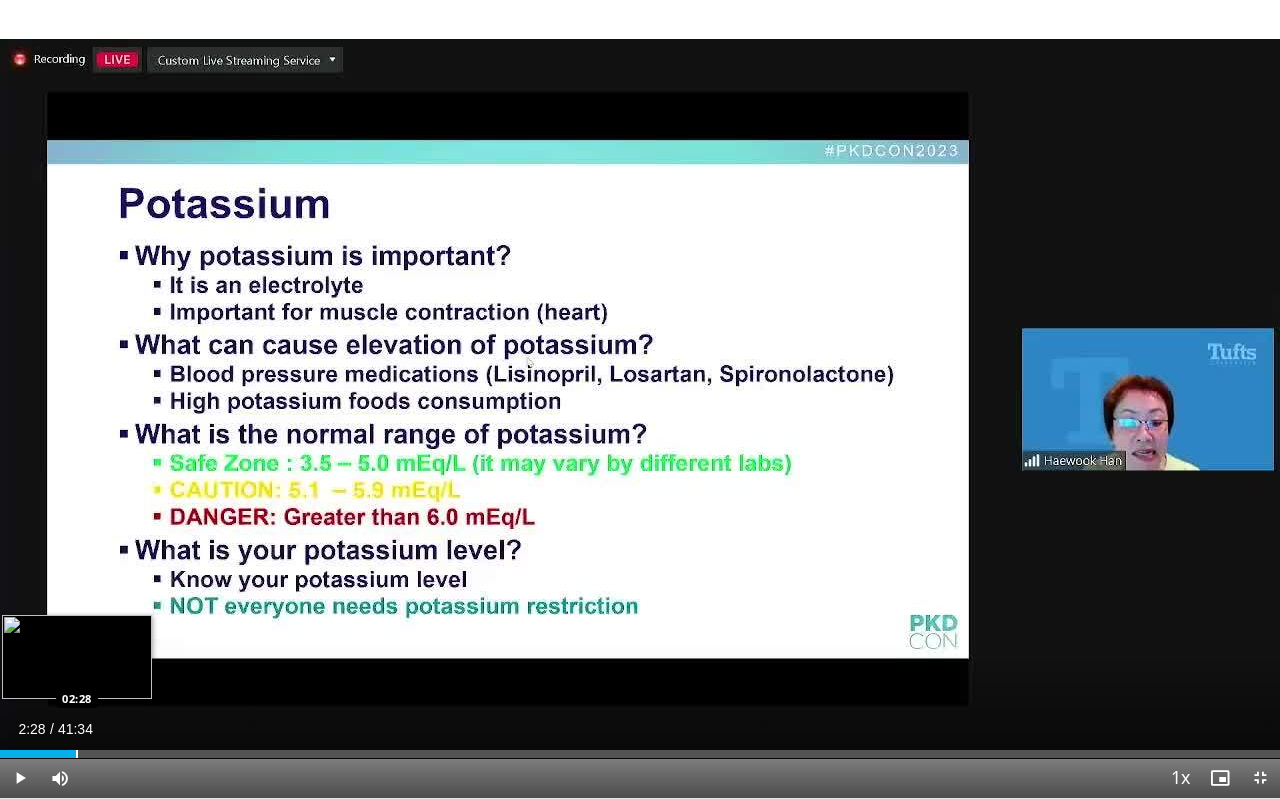 drag, startPoint x: 62, startPoint y: 751, endPoint x: 76, endPoint y: 752, distance: 14.035668 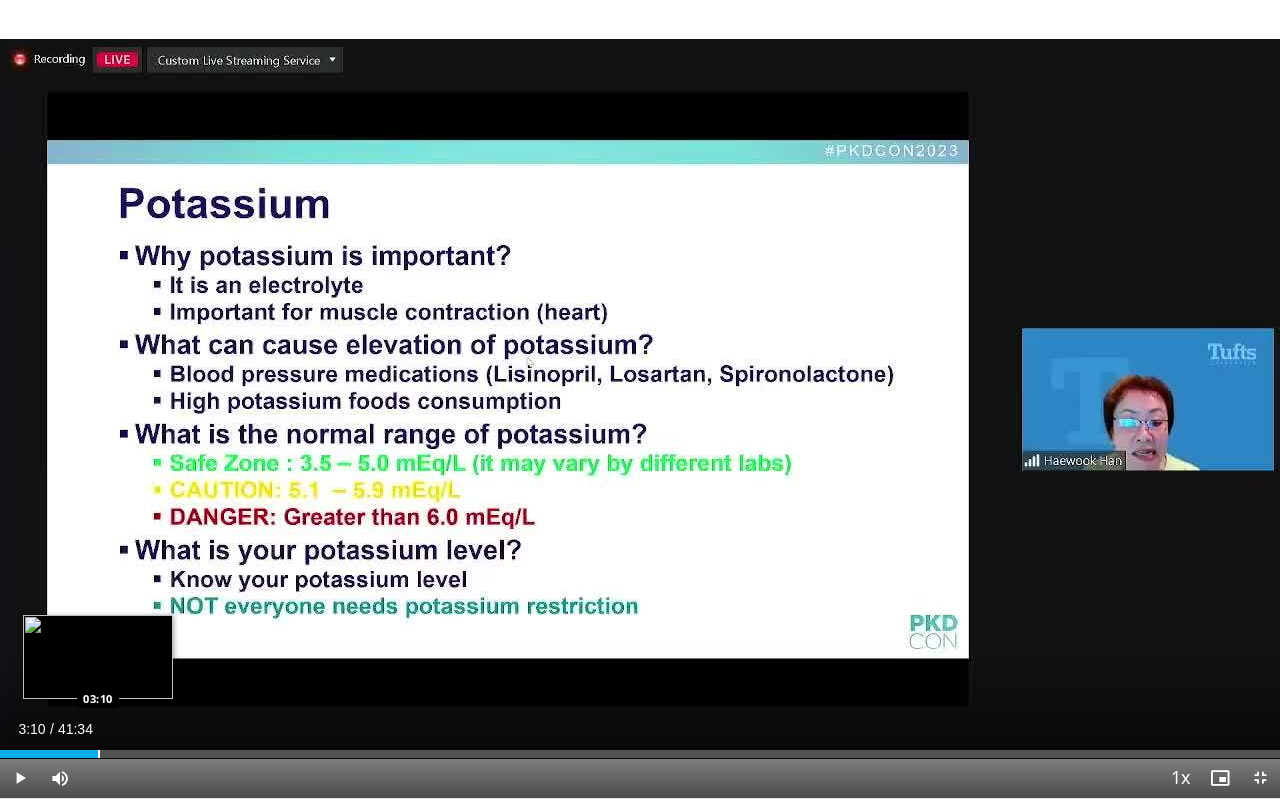 drag, startPoint x: 76, startPoint y: 755, endPoint x: 98, endPoint y: 754, distance: 22.022715 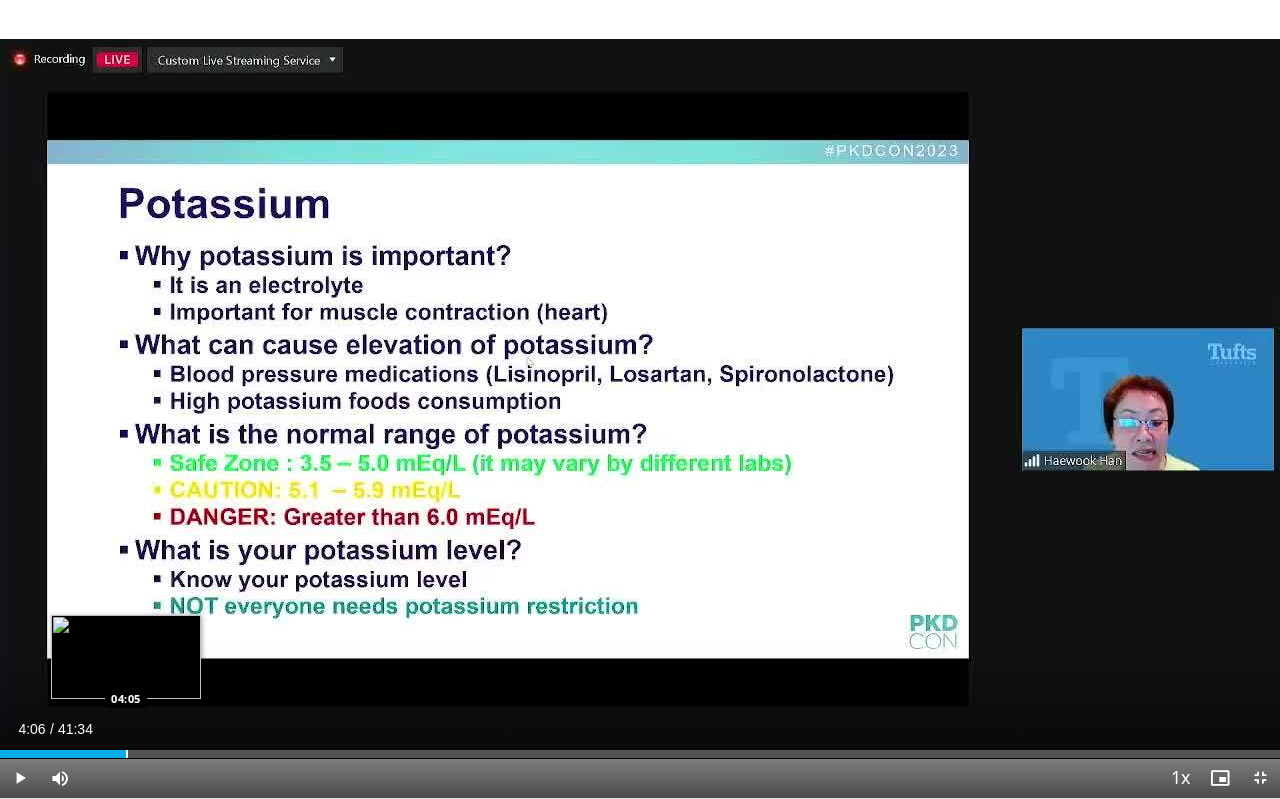 drag, startPoint x: 97, startPoint y: 750, endPoint x: 127, endPoint y: 745, distance: 30.413813 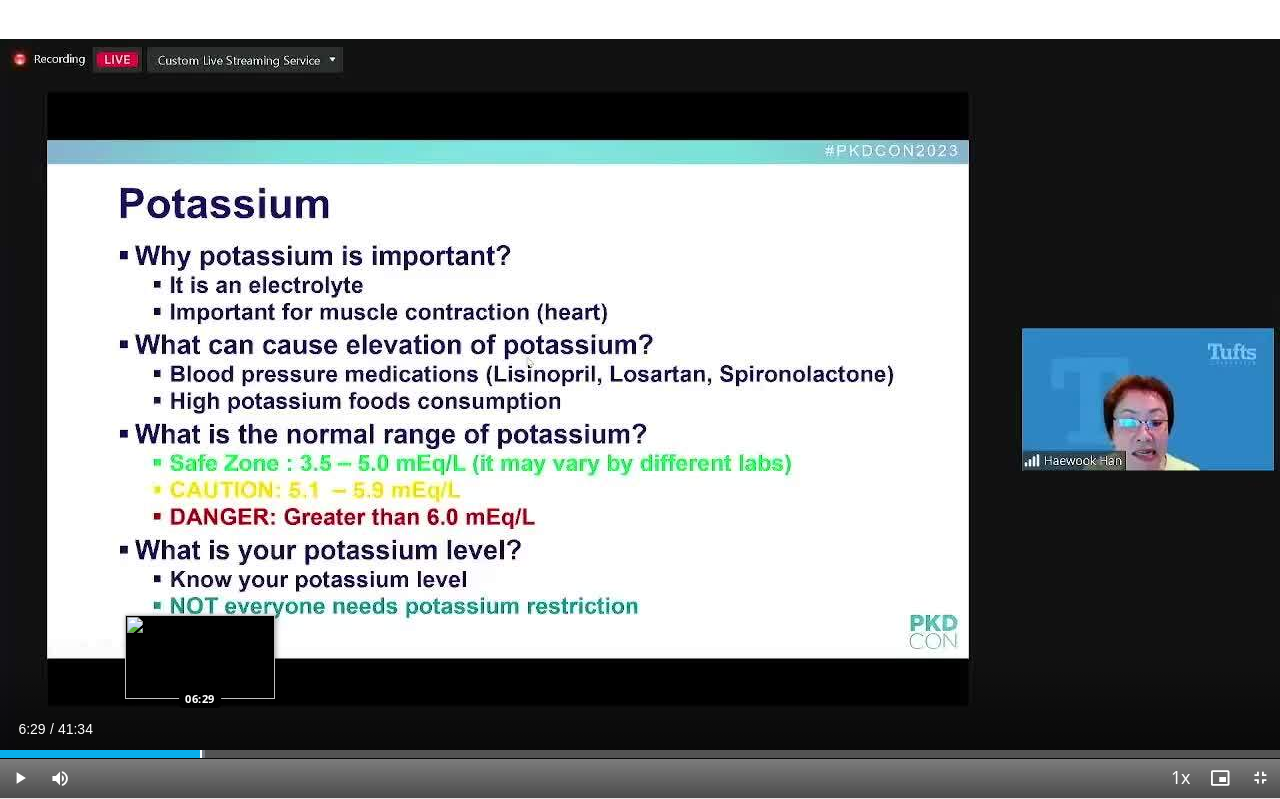 drag, startPoint x: 124, startPoint y: 753, endPoint x: 200, endPoint y: 754, distance: 76.00658 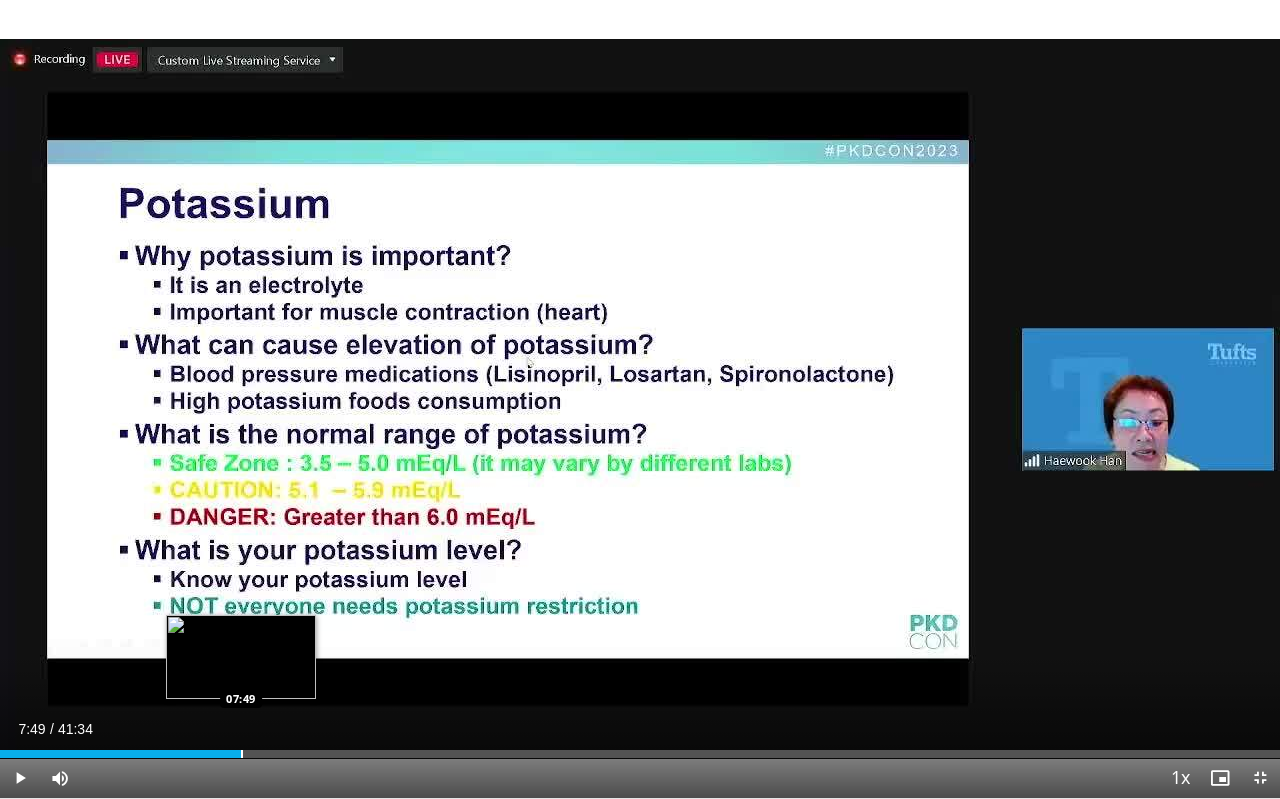 drag, startPoint x: 200, startPoint y: 754, endPoint x: 241, endPoint y: 750, distance: 41.19466 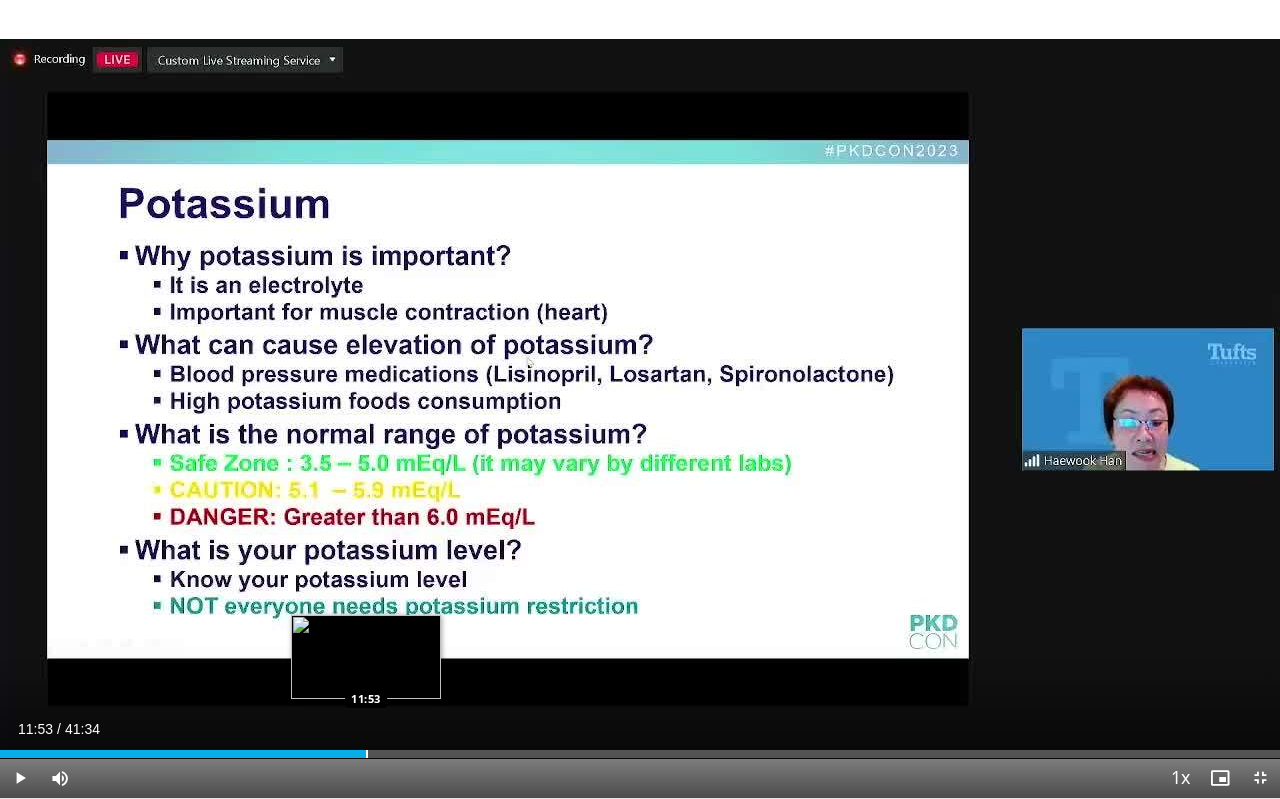 drag, startPoint x: 241, startPoint y: 748, endPoint x: 366, endPoint y: 750, distance: 125.016 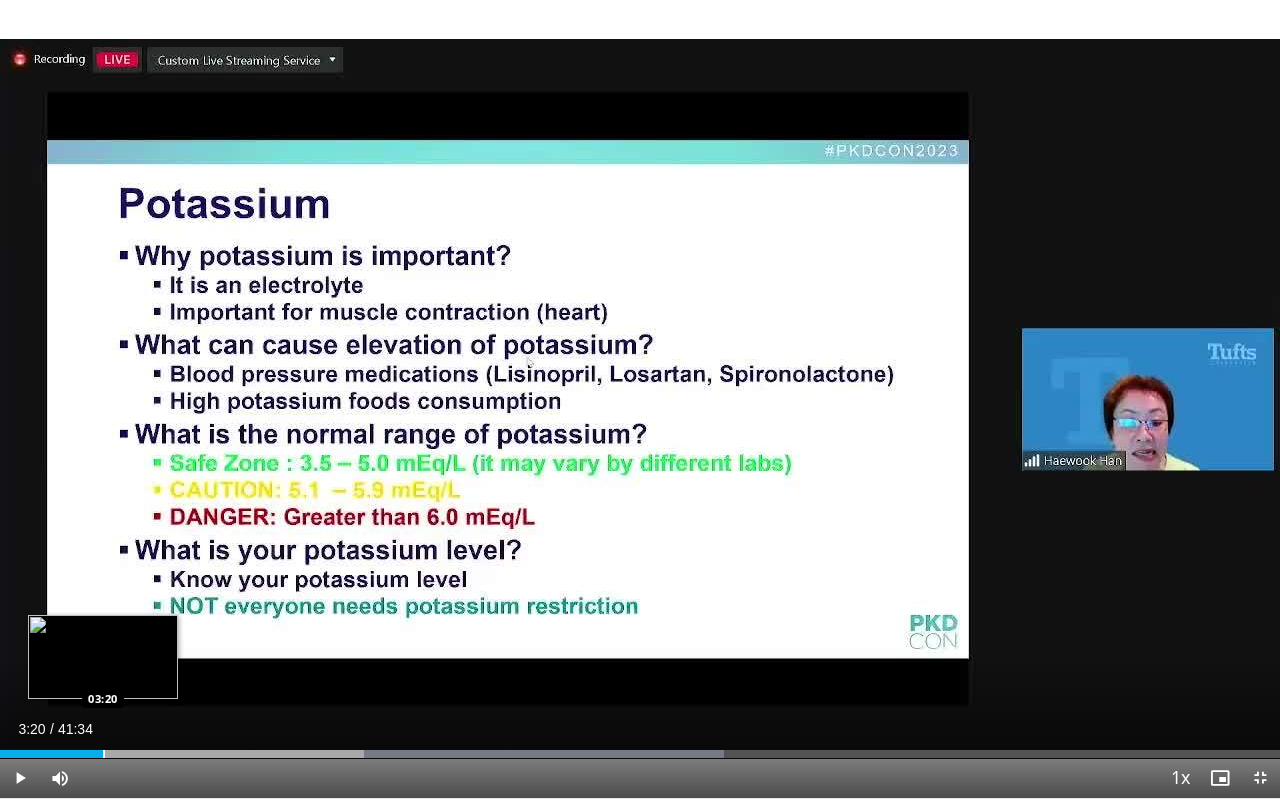 click at bounding box center (104, 754) 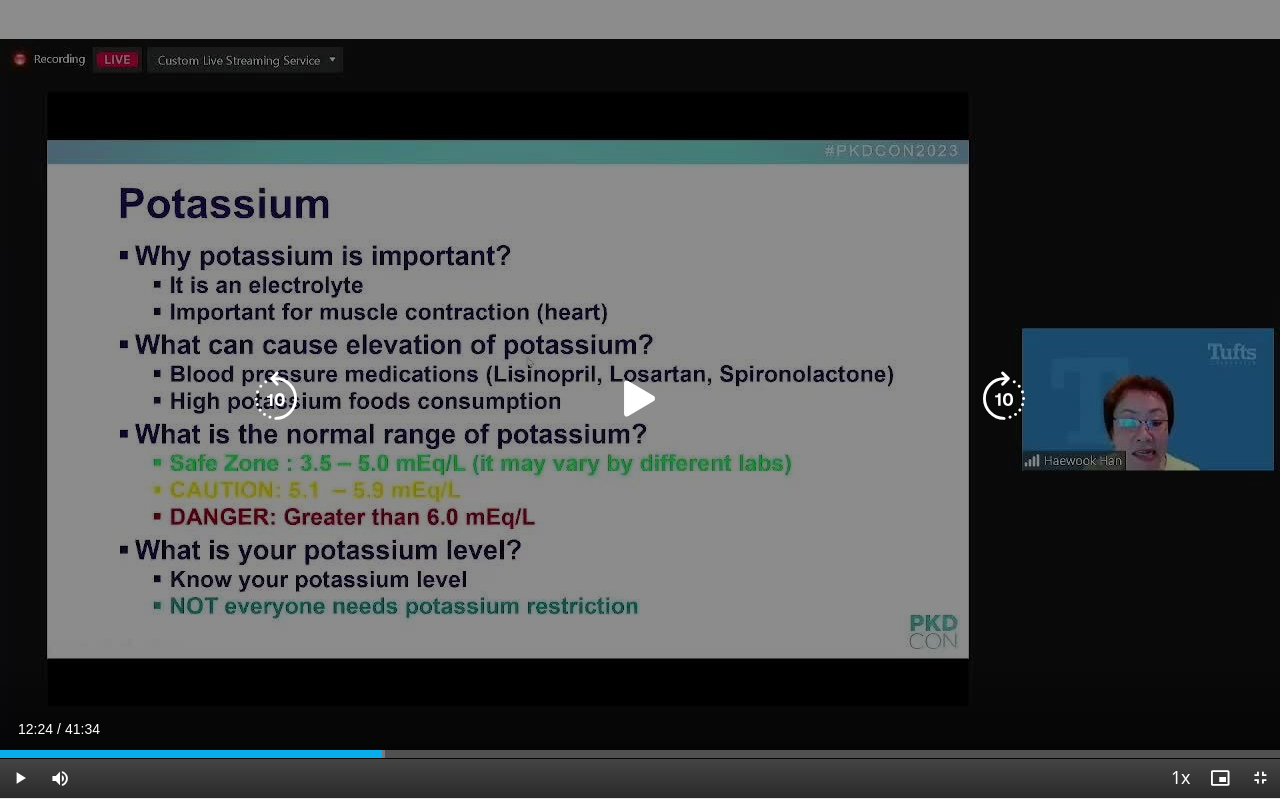 drag, startPoint x: 430, startPoint y: 751, endPoint x: 382, endPoint y: 738, distance: 49.729267 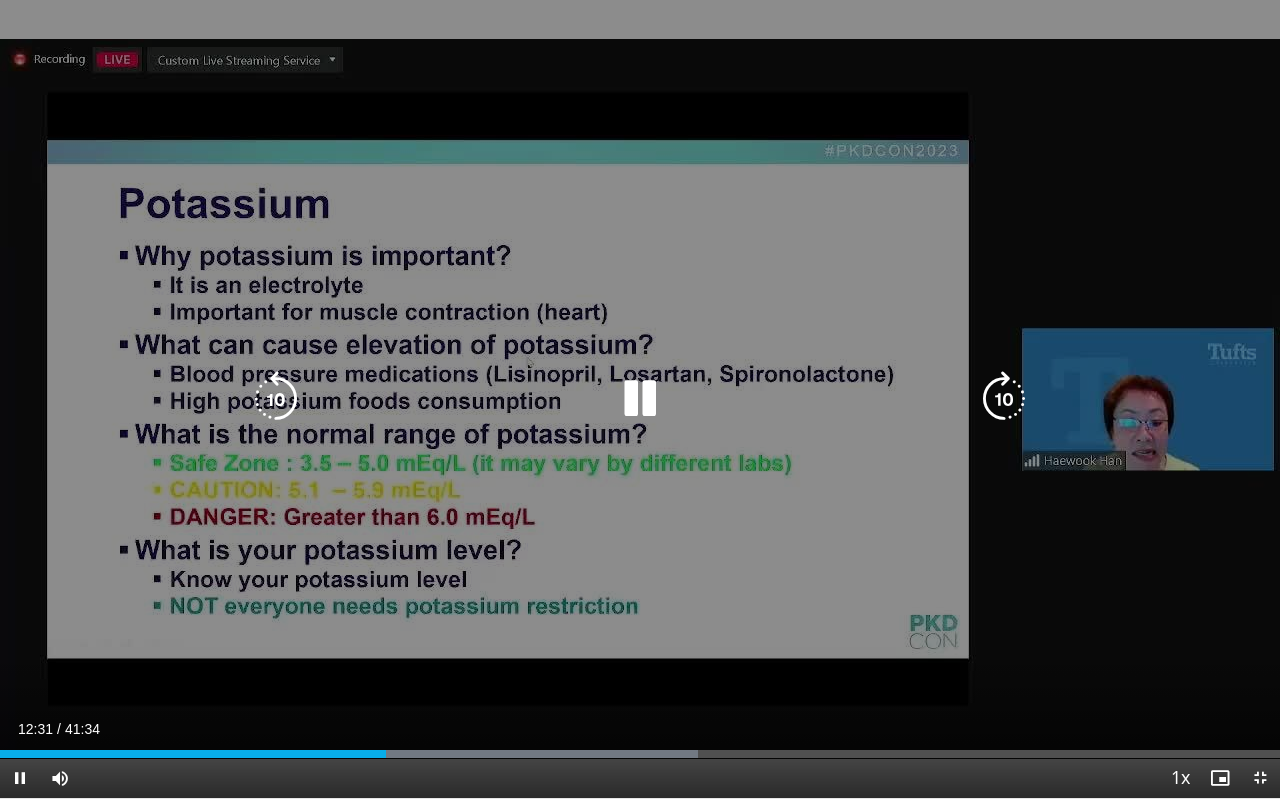 click at bounding box center (640, 399) 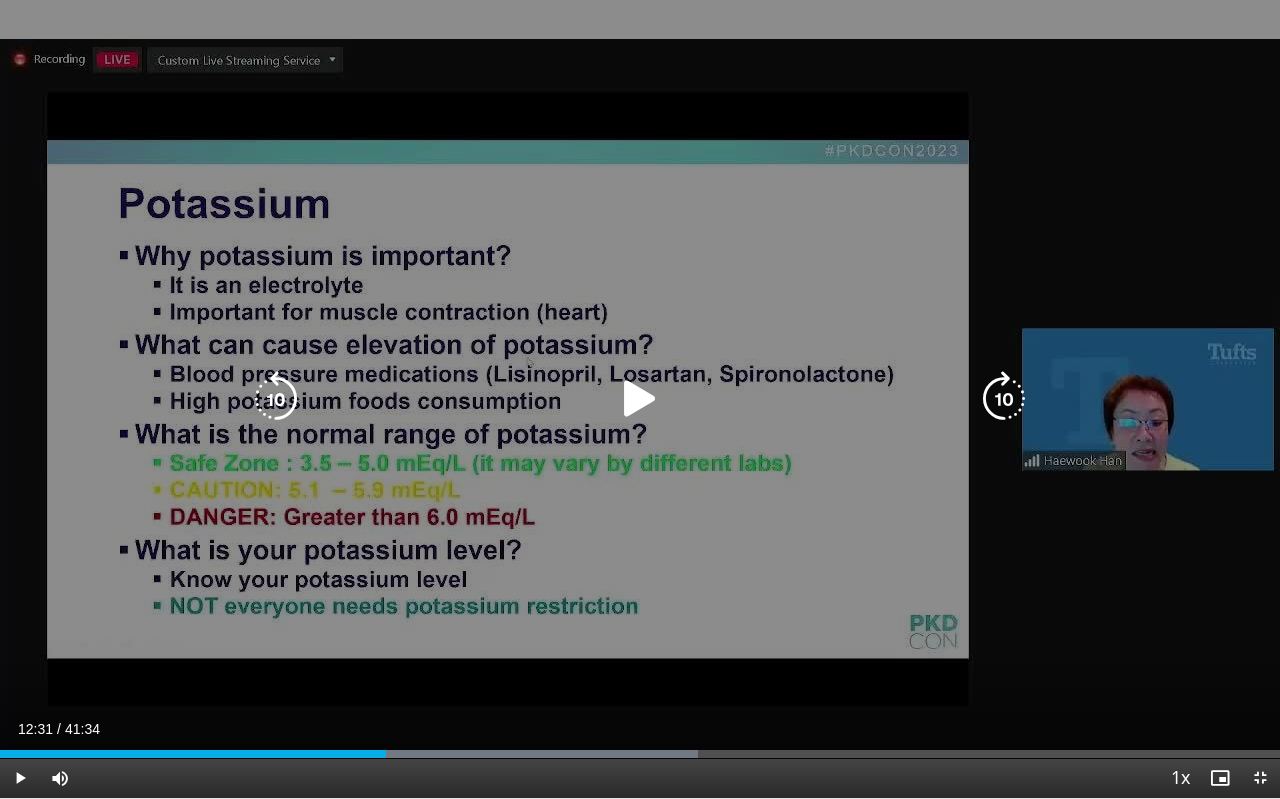 click at bounding box center (640, 399) 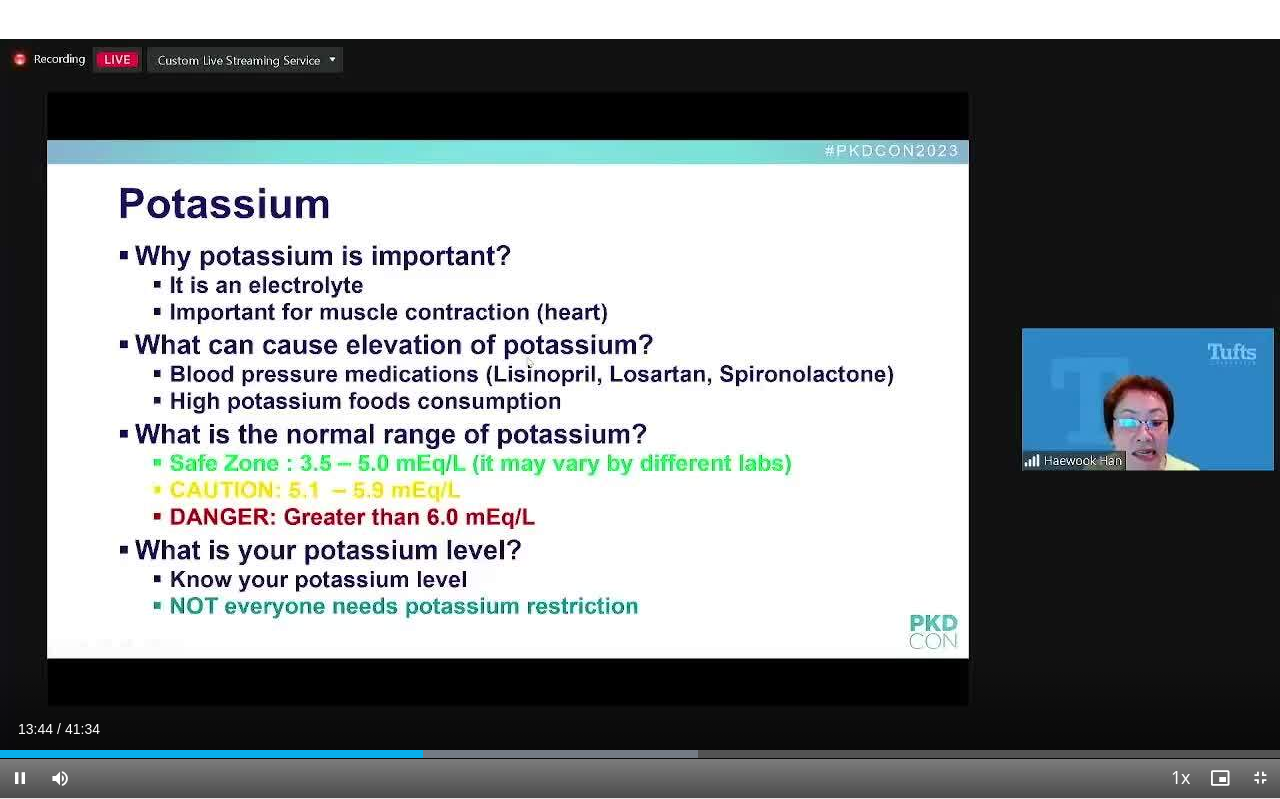 click on "10 seconds
Tap to unmute" at bounding box center [640, 399] 